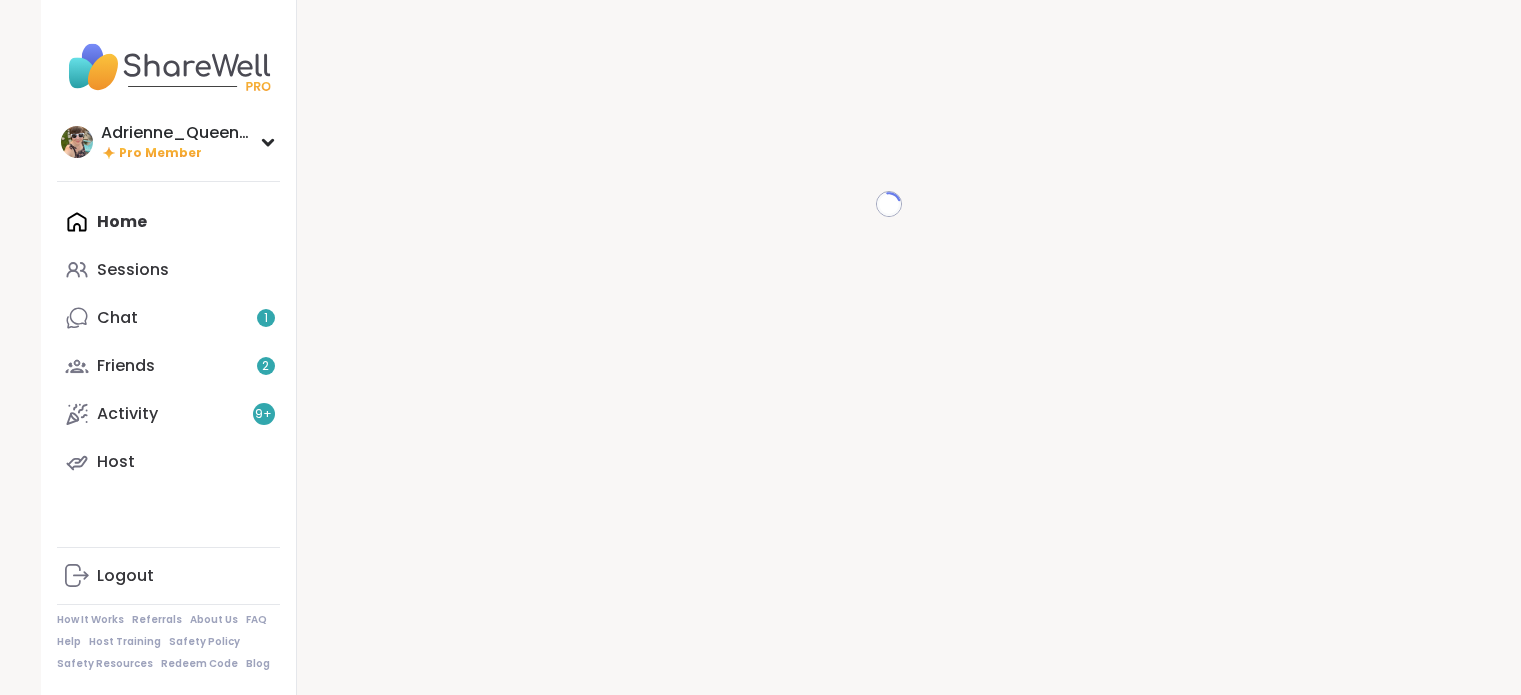 scroll, scrollTop: 0, scrollLeft: 0, axis: both 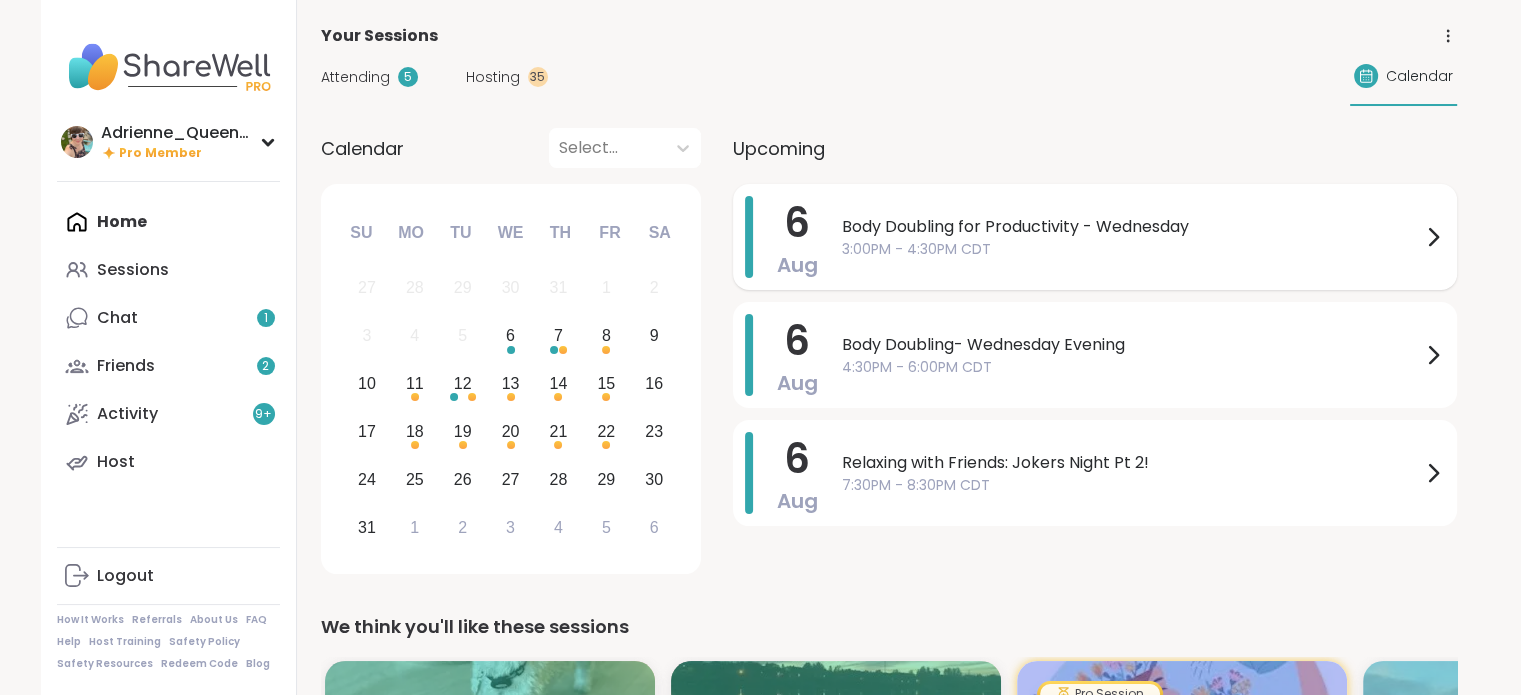 click on "3:00PM - 4:30PM CDT" at bounding box center [1131, 249] 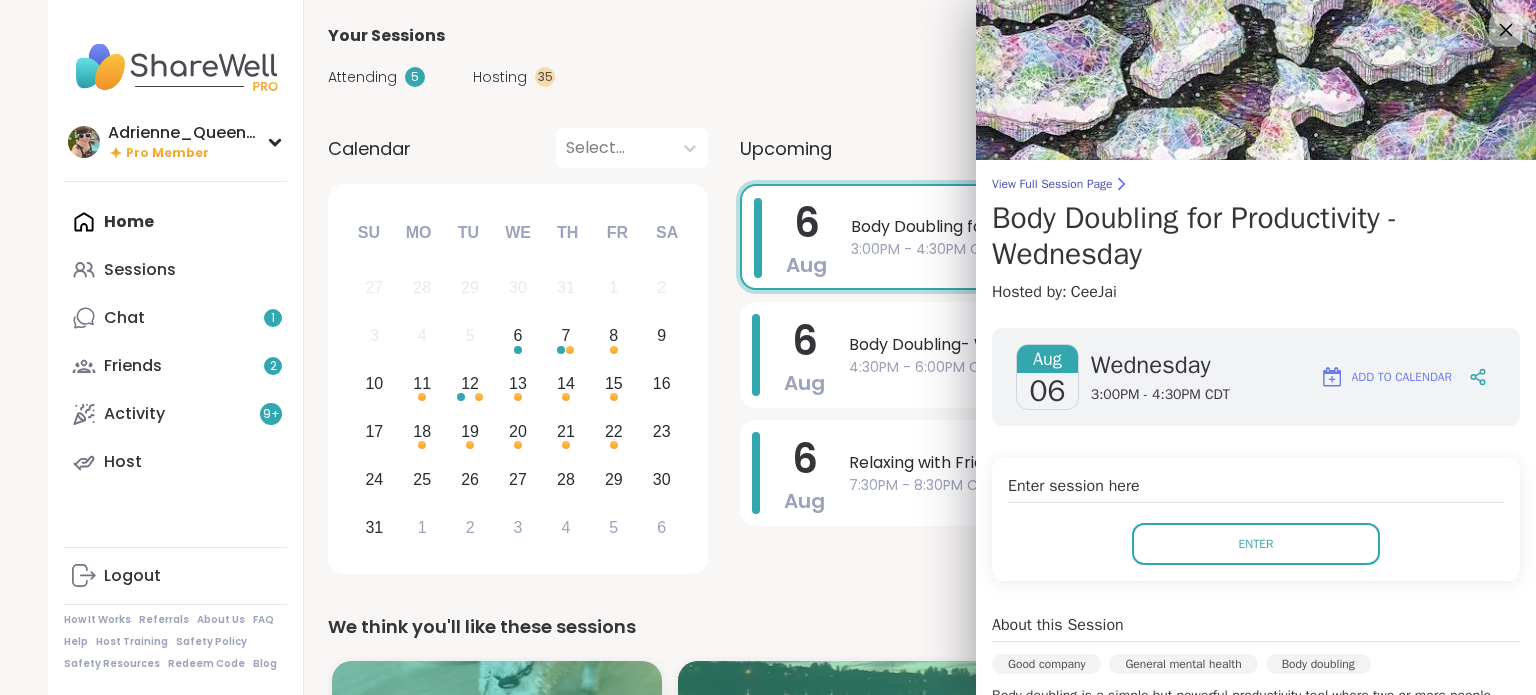 click 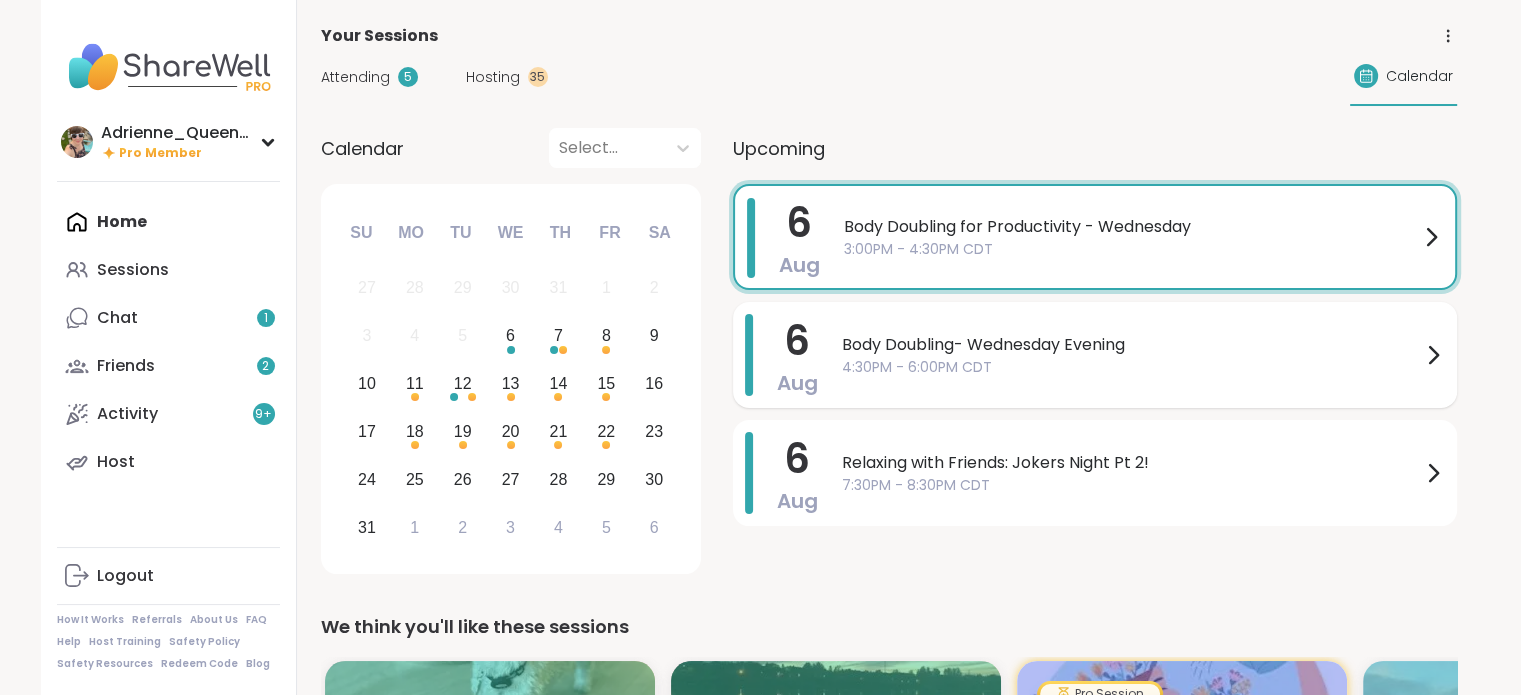click on "4:30PM - 6:00PM CDT" at bounding box center [1131, 367] 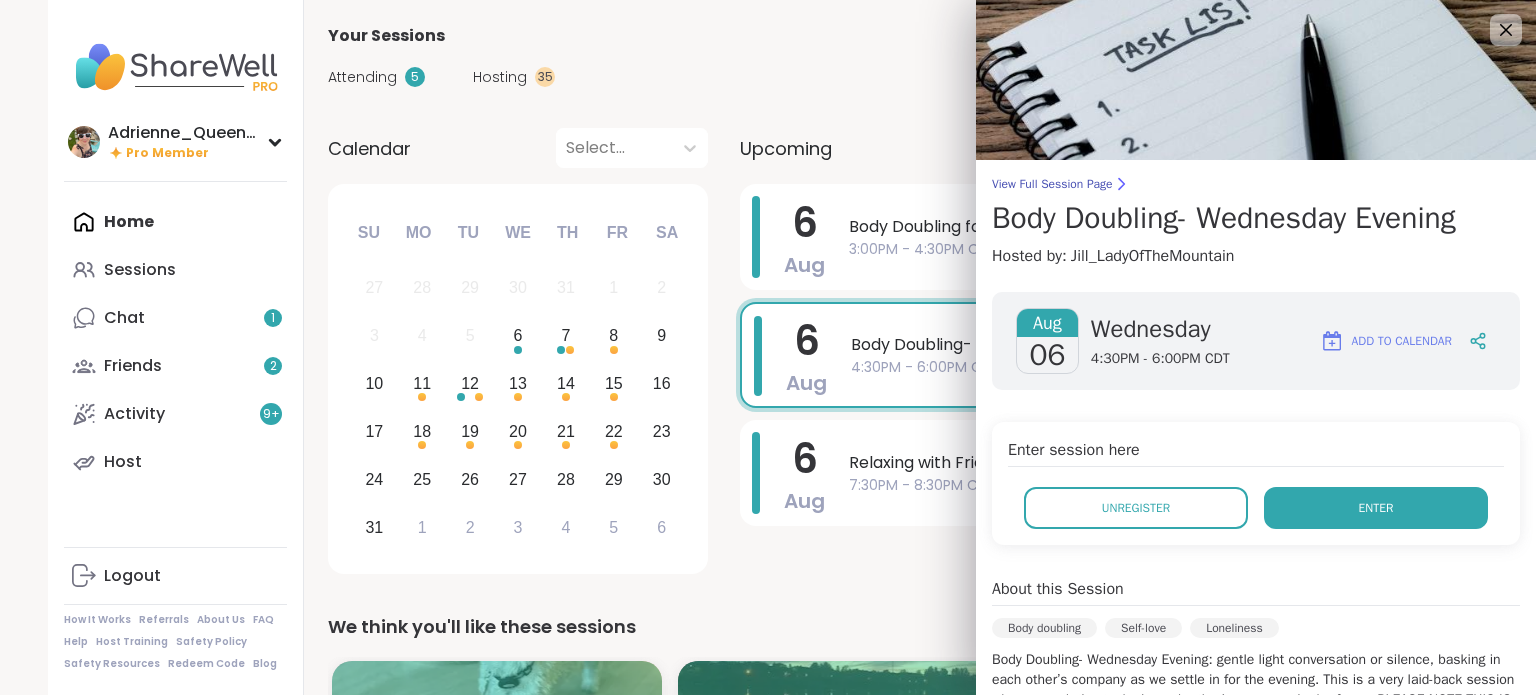 click on "Enter" at bounding box center (1376, 508) 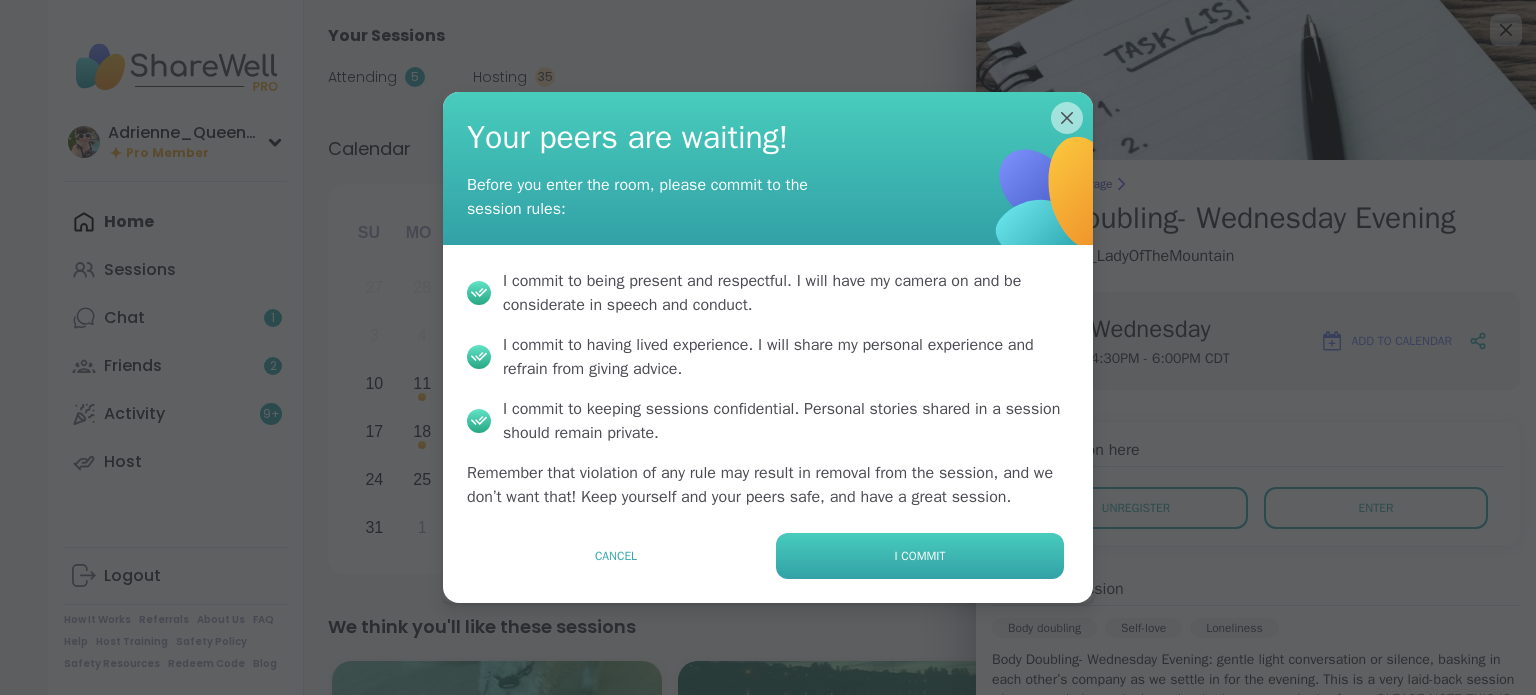 click on "I commit" at bounding box center [920, 556] 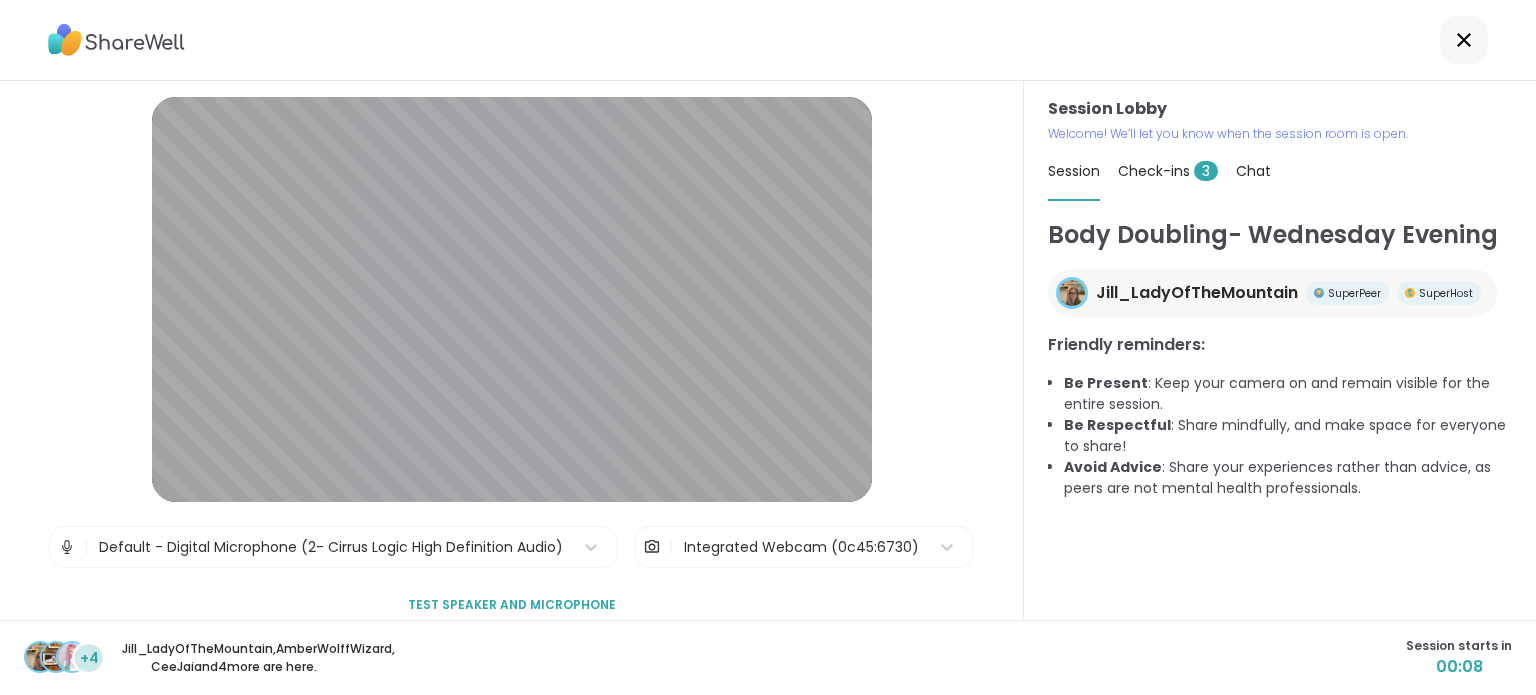 click on "Check-ins 3" at bounding box center [1168, 171] 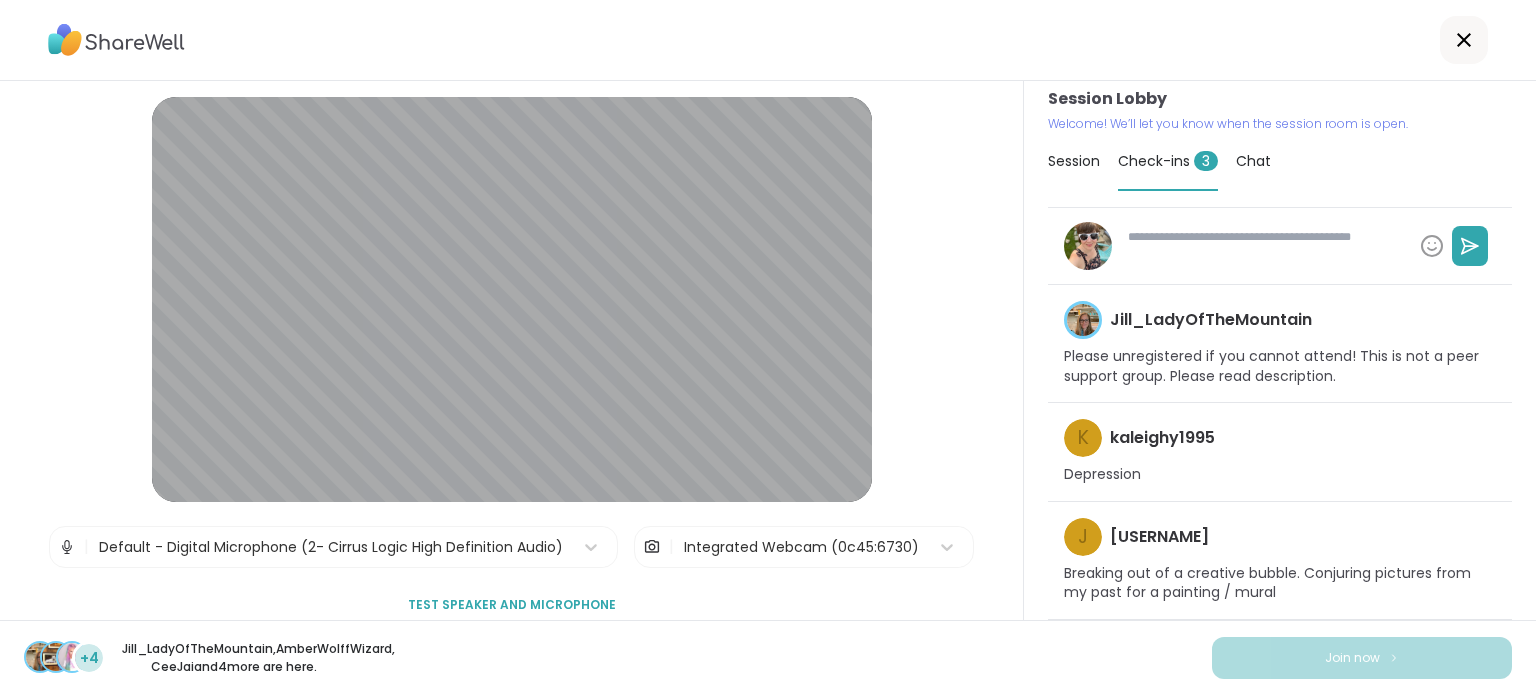 scroll, scrollTop: 0, scrollLeft: 0, axis: both 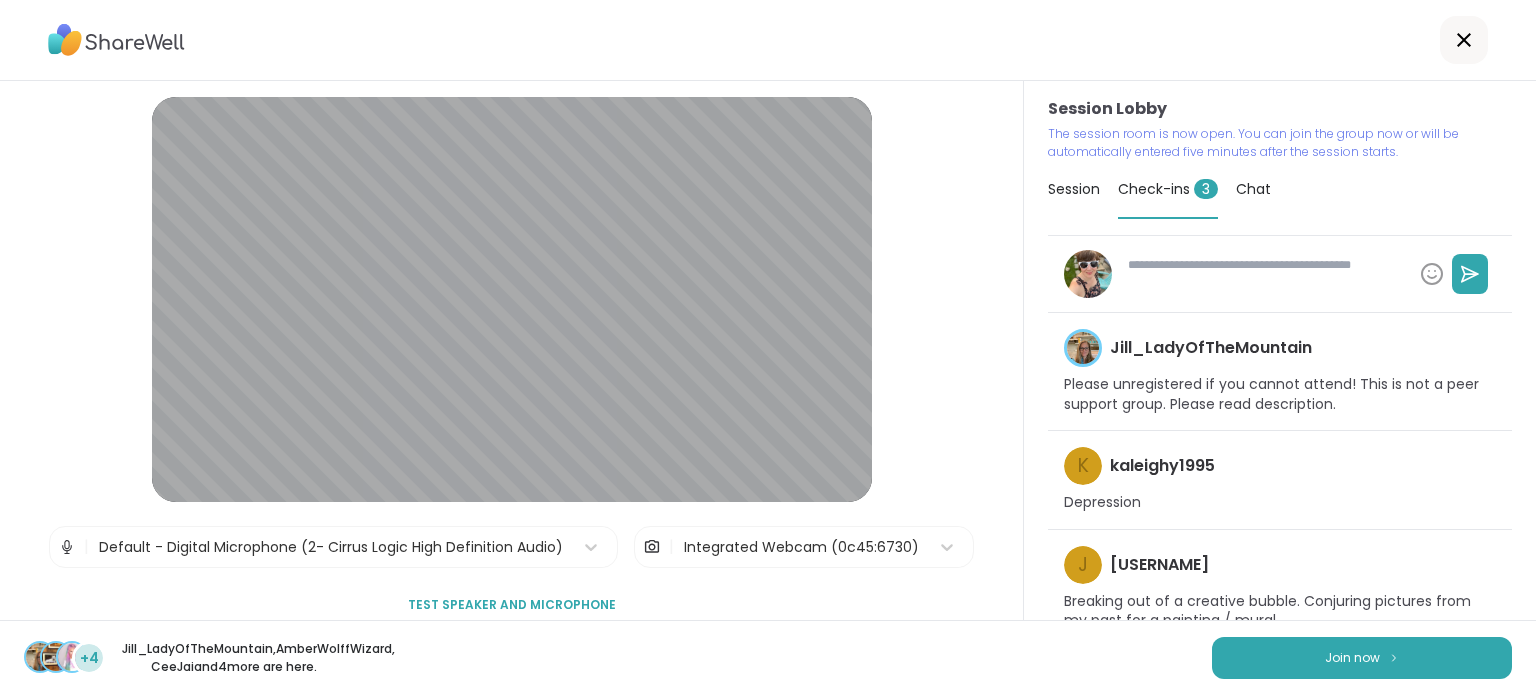 click on "[USERNAME] Breaking out of a creative bubble. Conjuring pictures from my past for a painting / mural" at bounding box center (1280, 589) 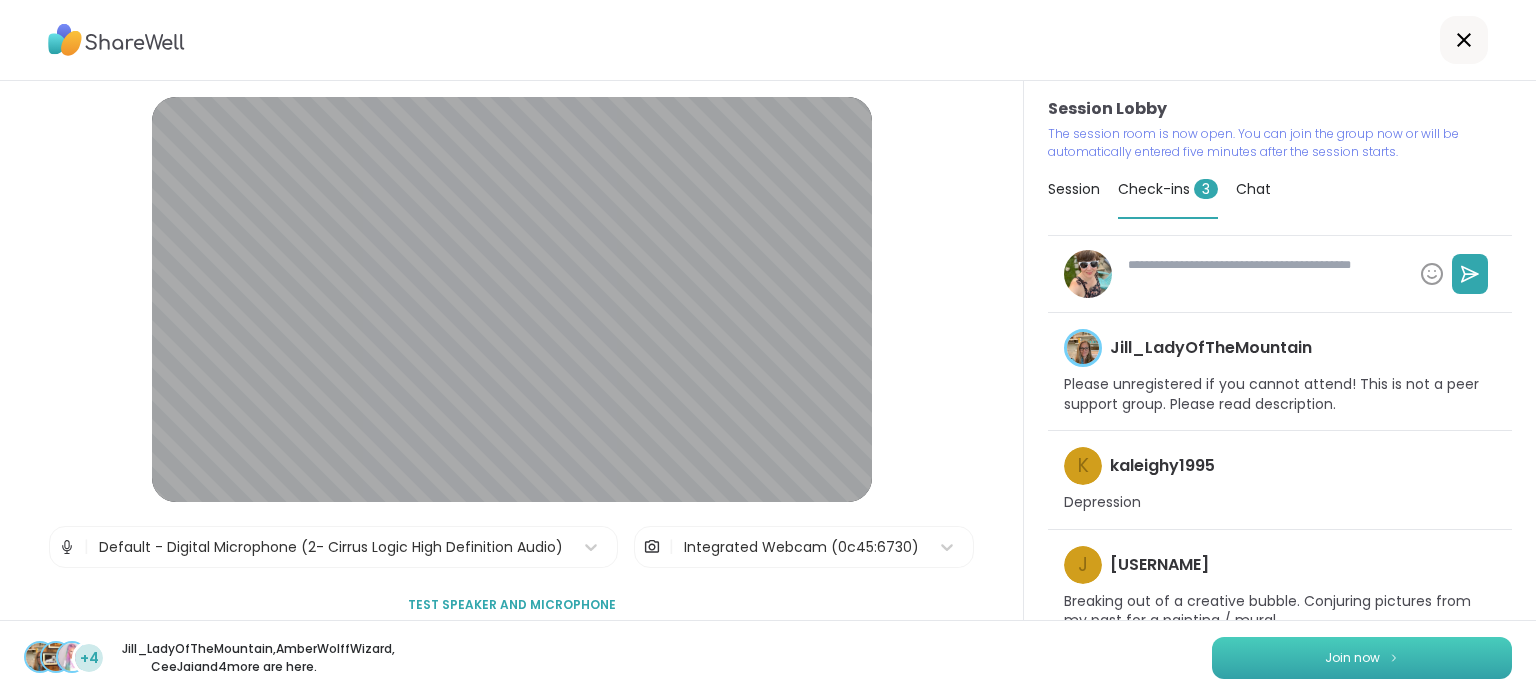 click on "Join now" at bounding box center [1362, 658] 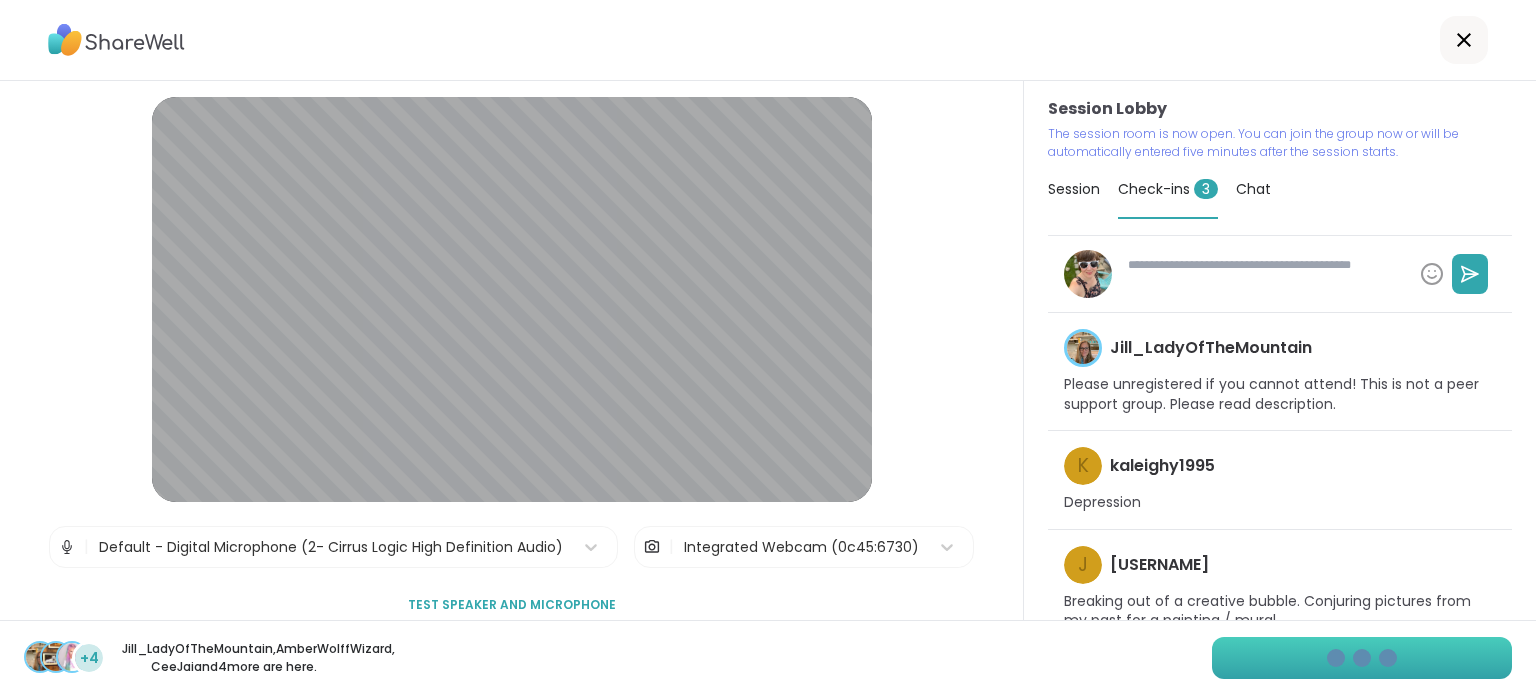 type on "*" 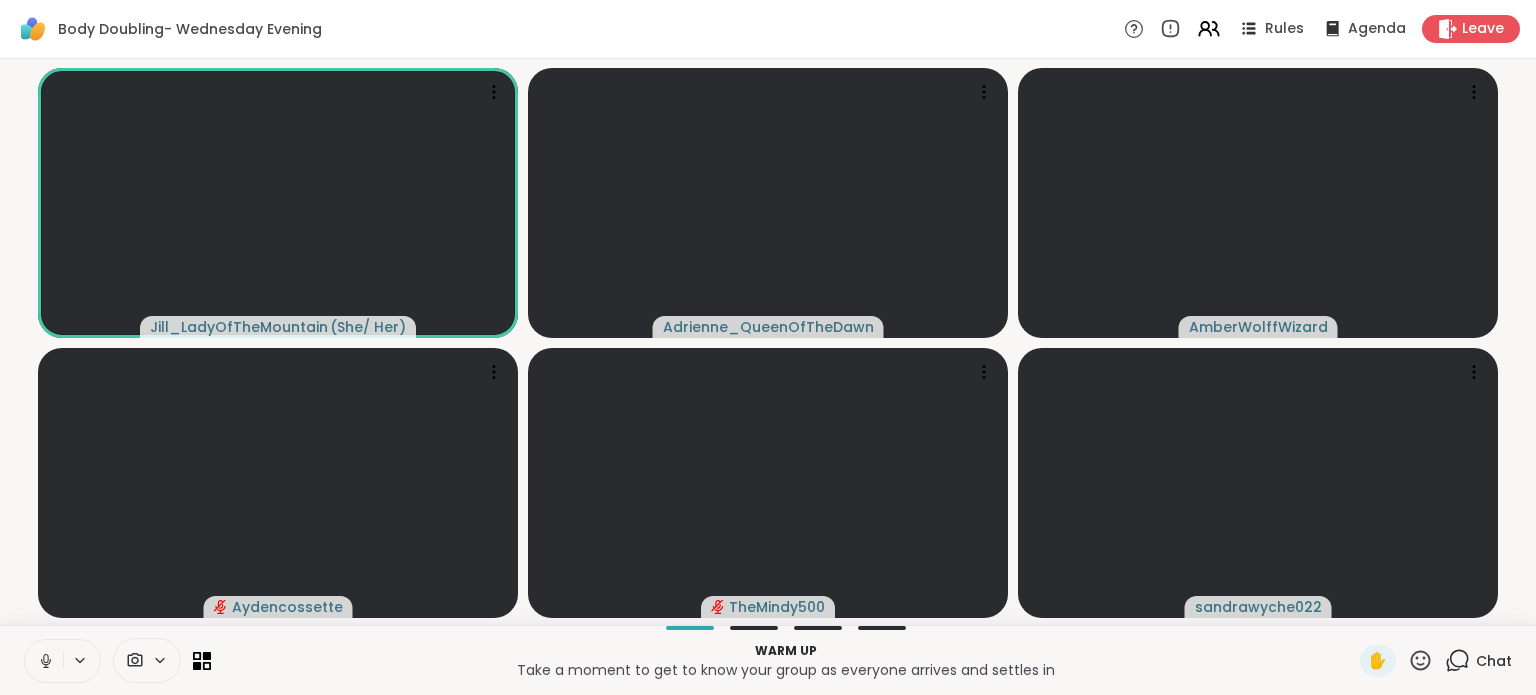 click on "Chat" at bounding box center (1494, 661) 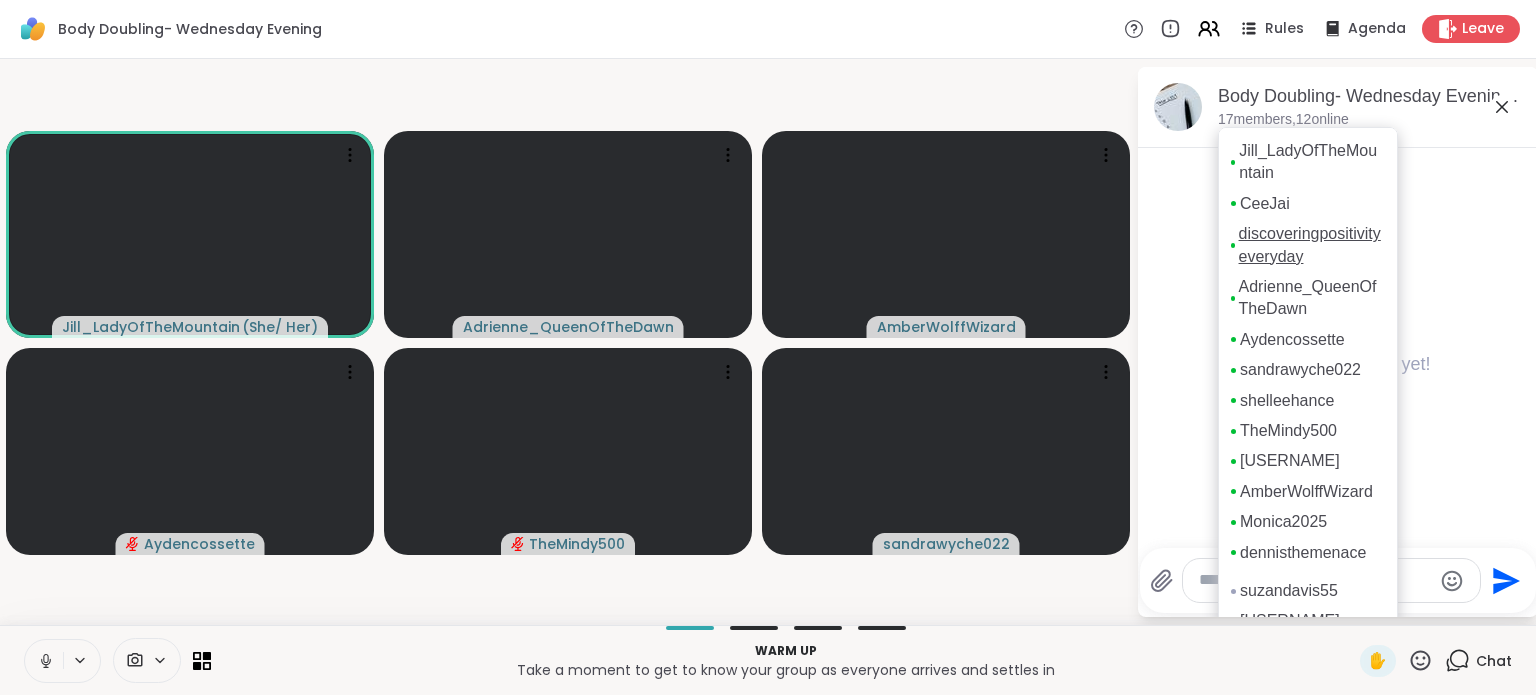 scroll, scrollTop: 132, scrollLeft: 0, axis: vertical 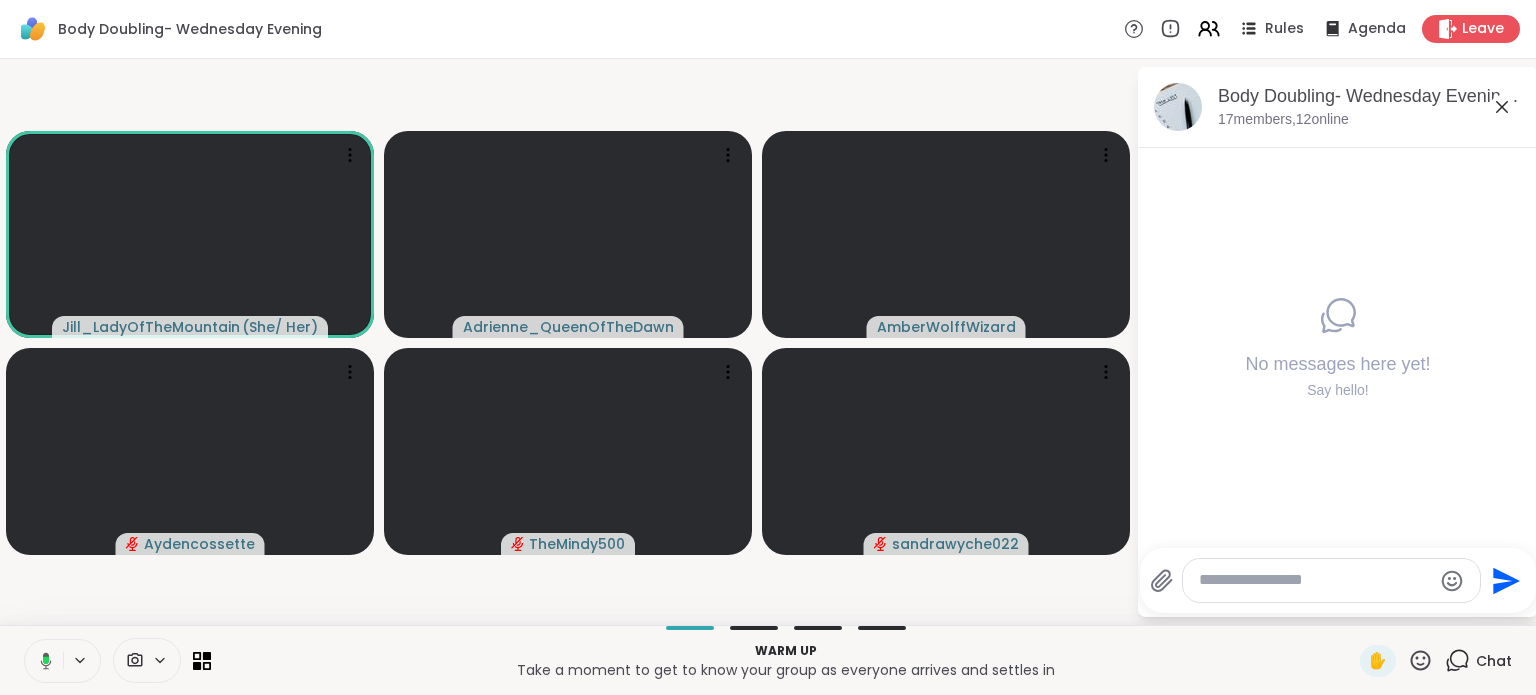 click at bounding box center [1315, 580] 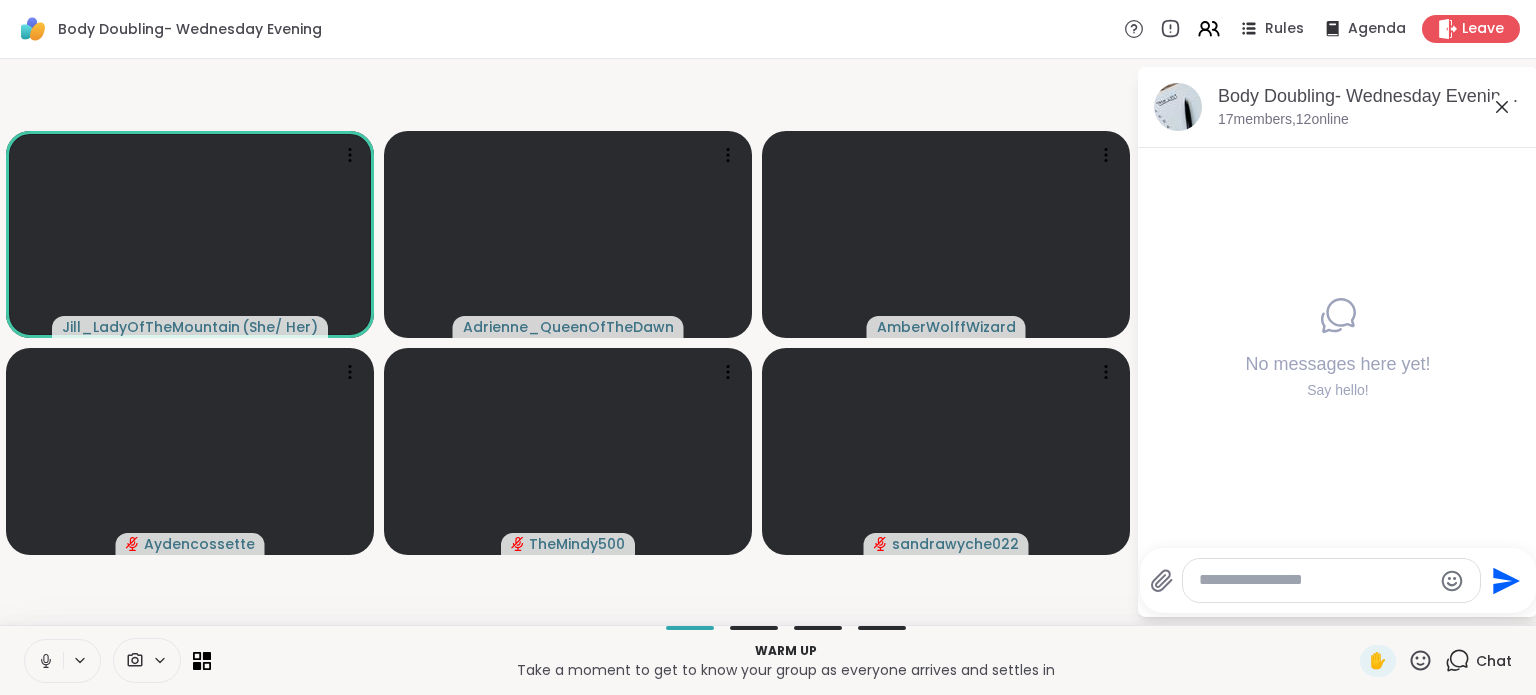 click 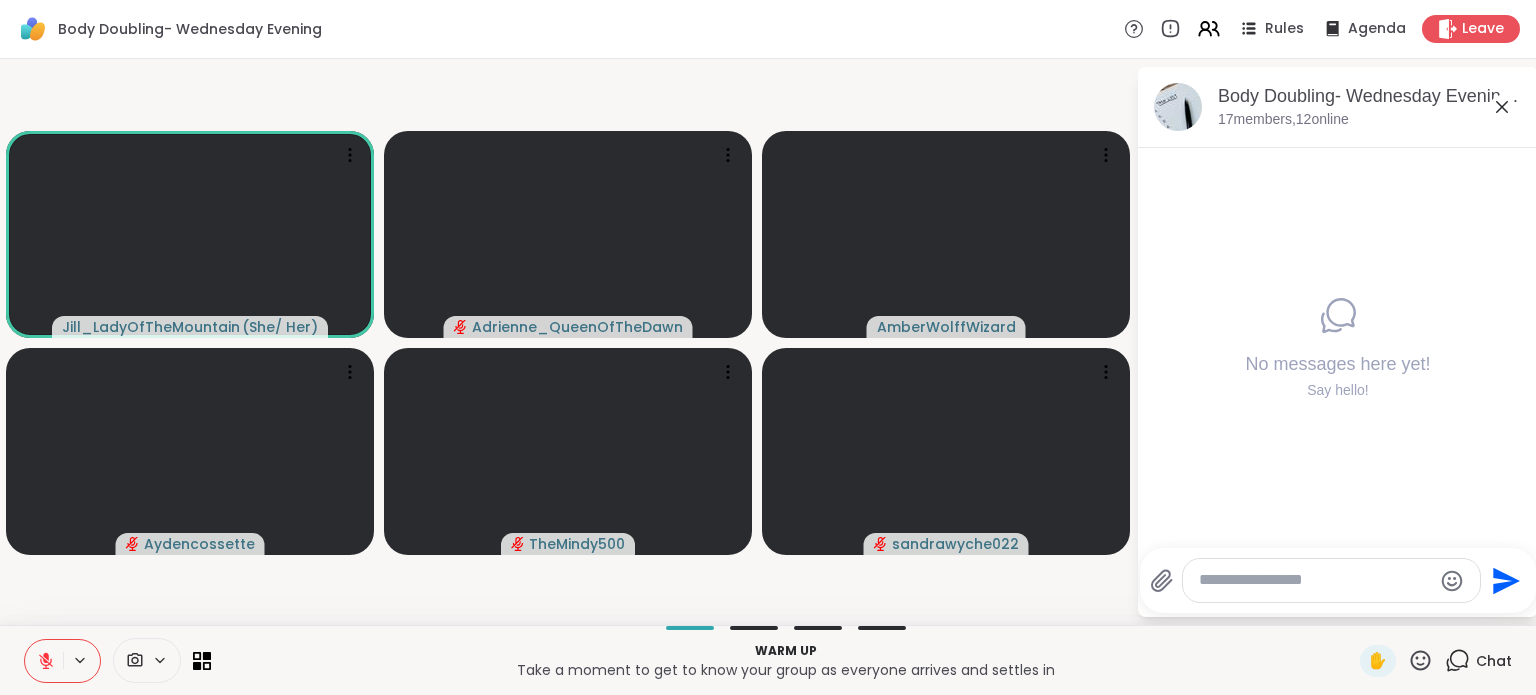 click at bounding box center [1315, 580] 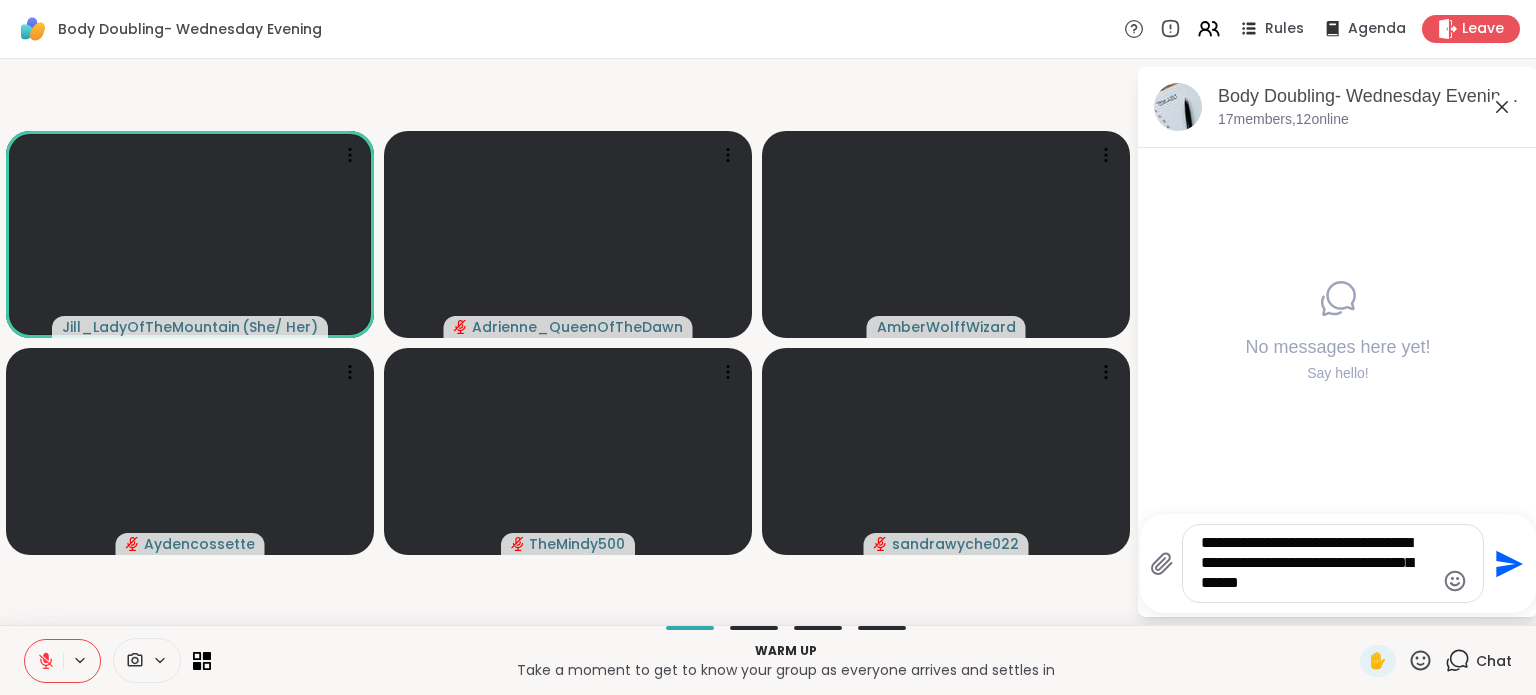 type on "**********" 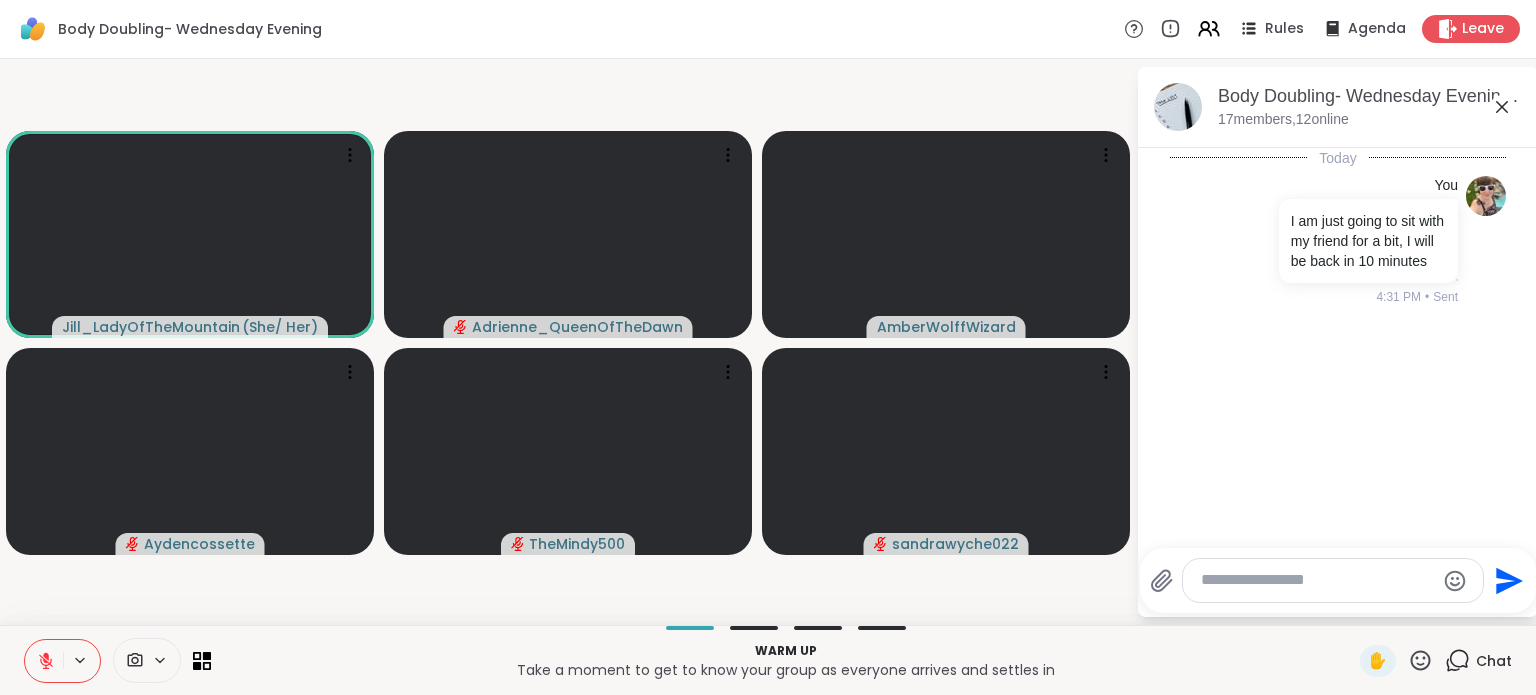 click at bounding box center [44, 661] 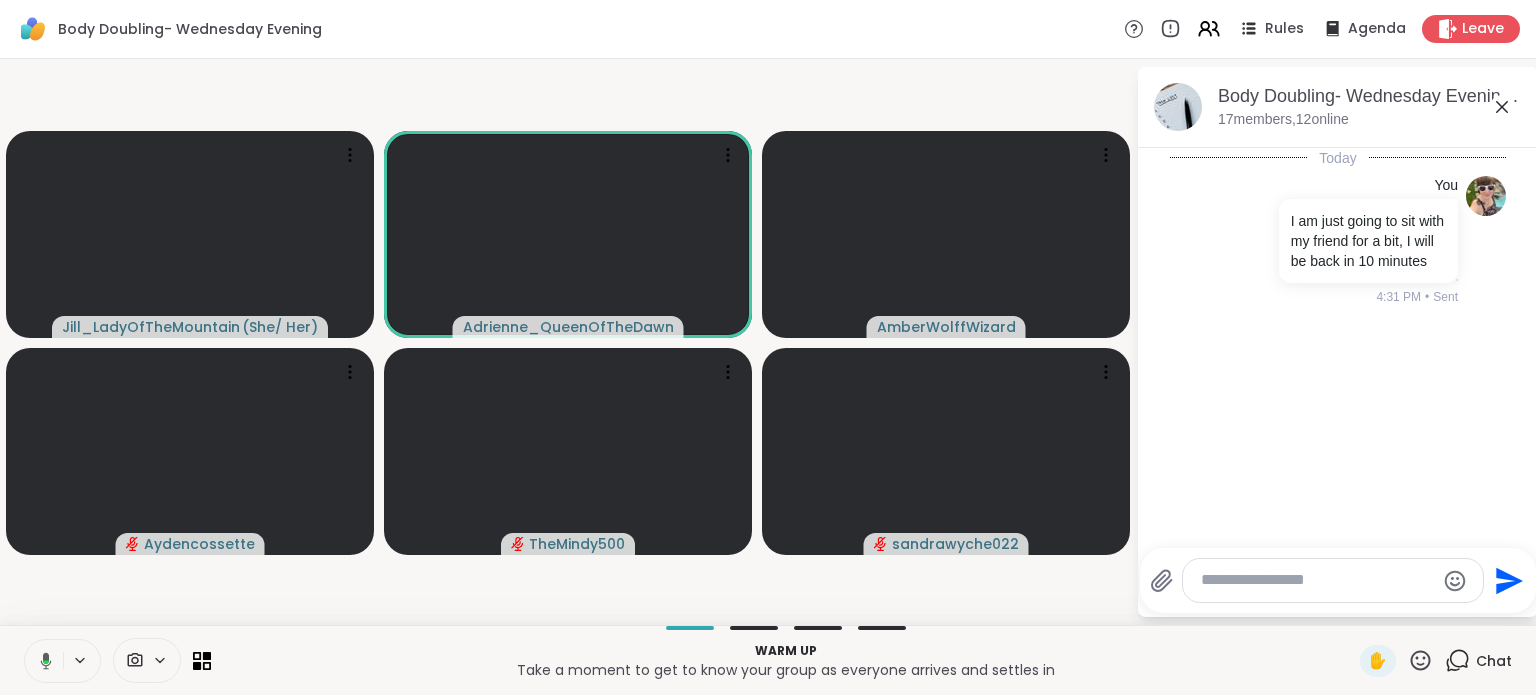 click at bounding box center [42, 661] 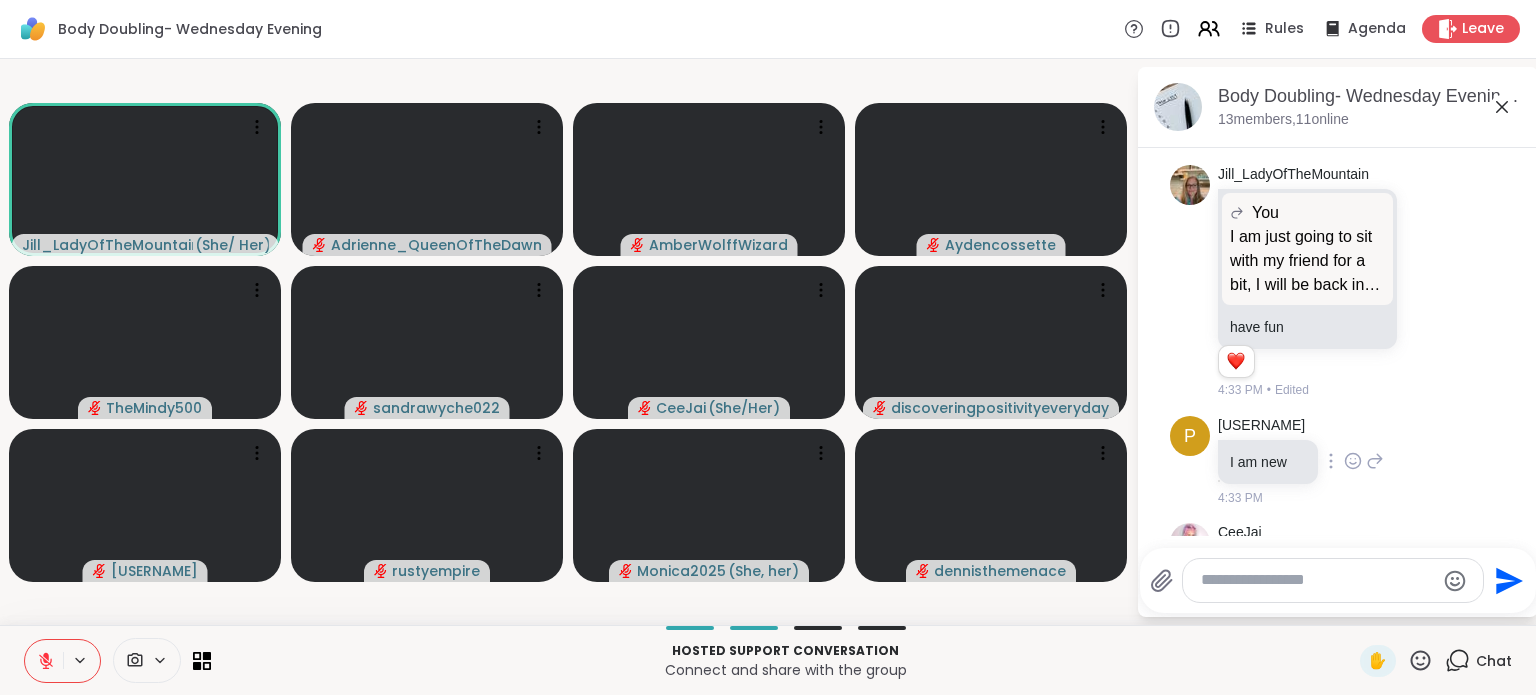 scroll, scrollTop: 308, scrollLeft: 0, axis: vertical 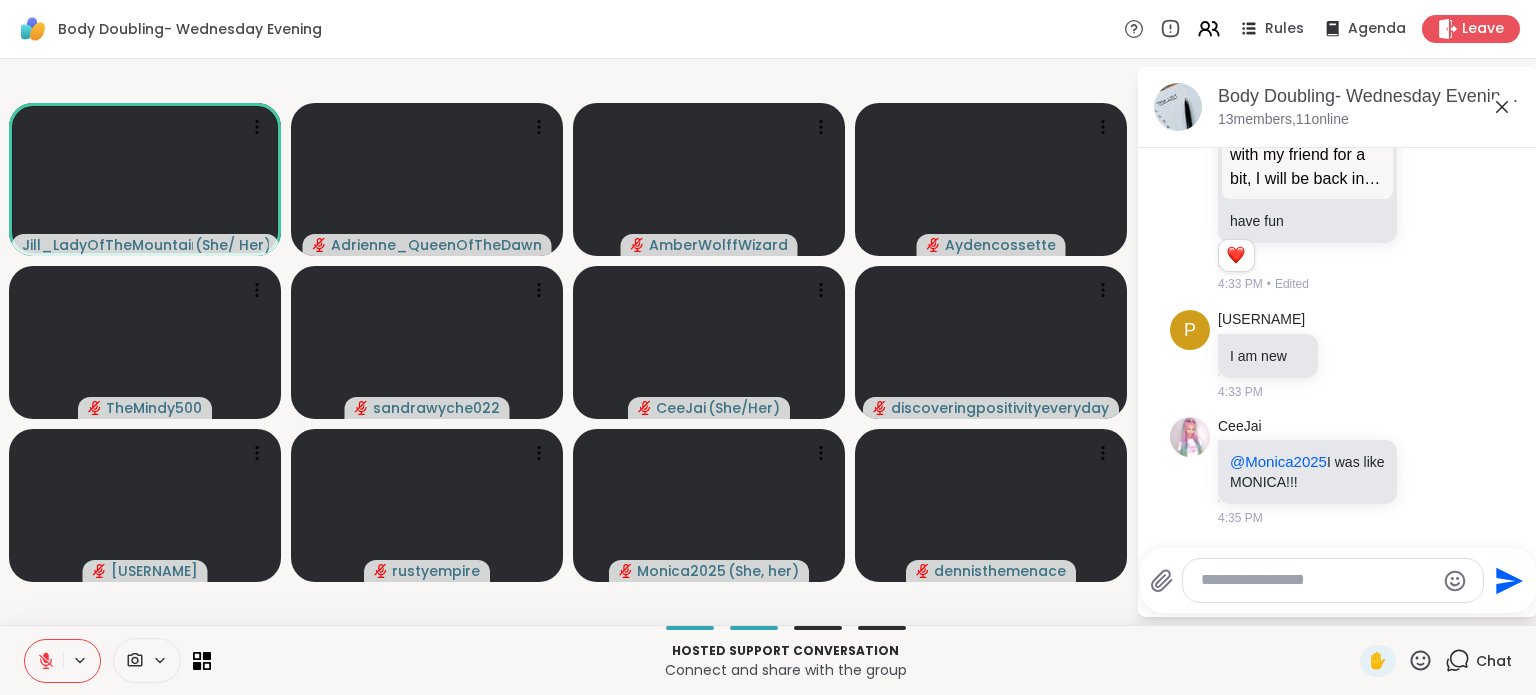 click at bounding box center [1317, 580] 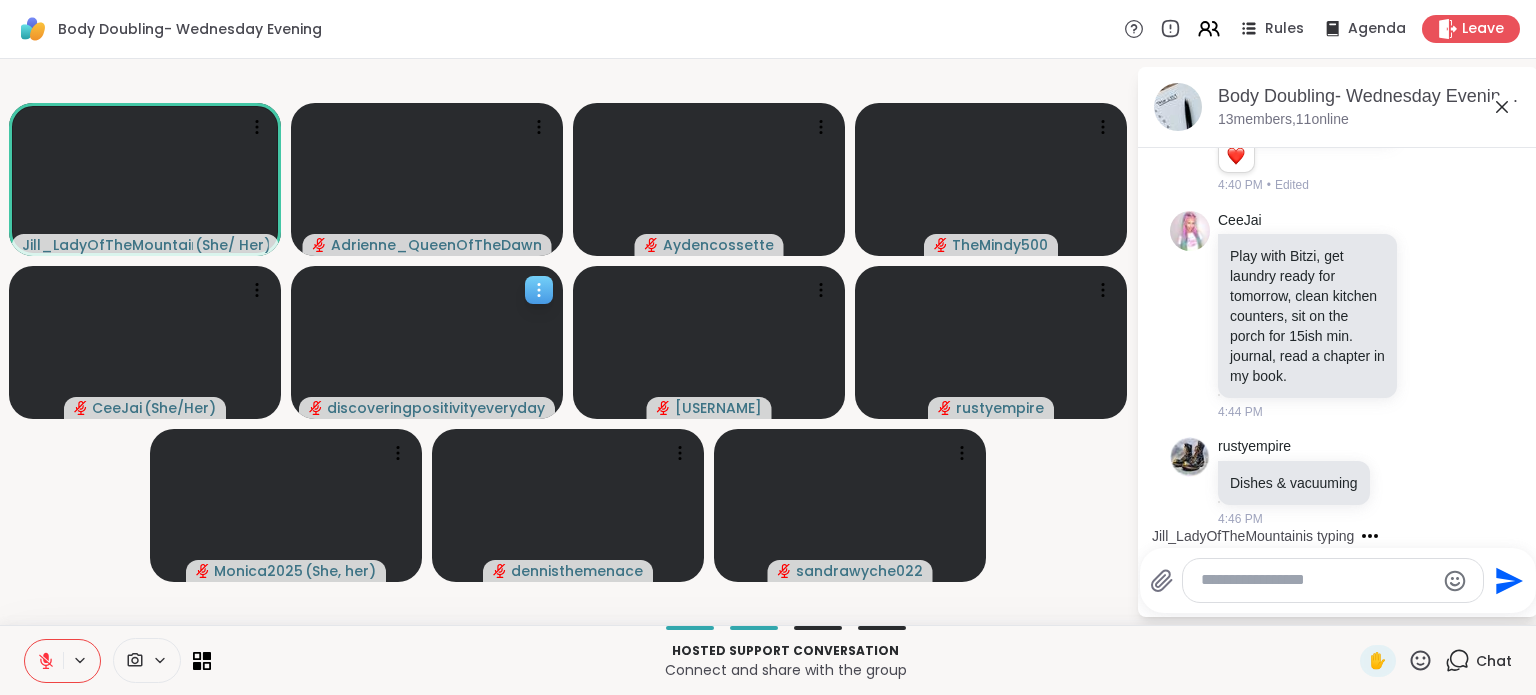 scroll, scrollTop: 1021, scrollLeft: 0, axis: vertical 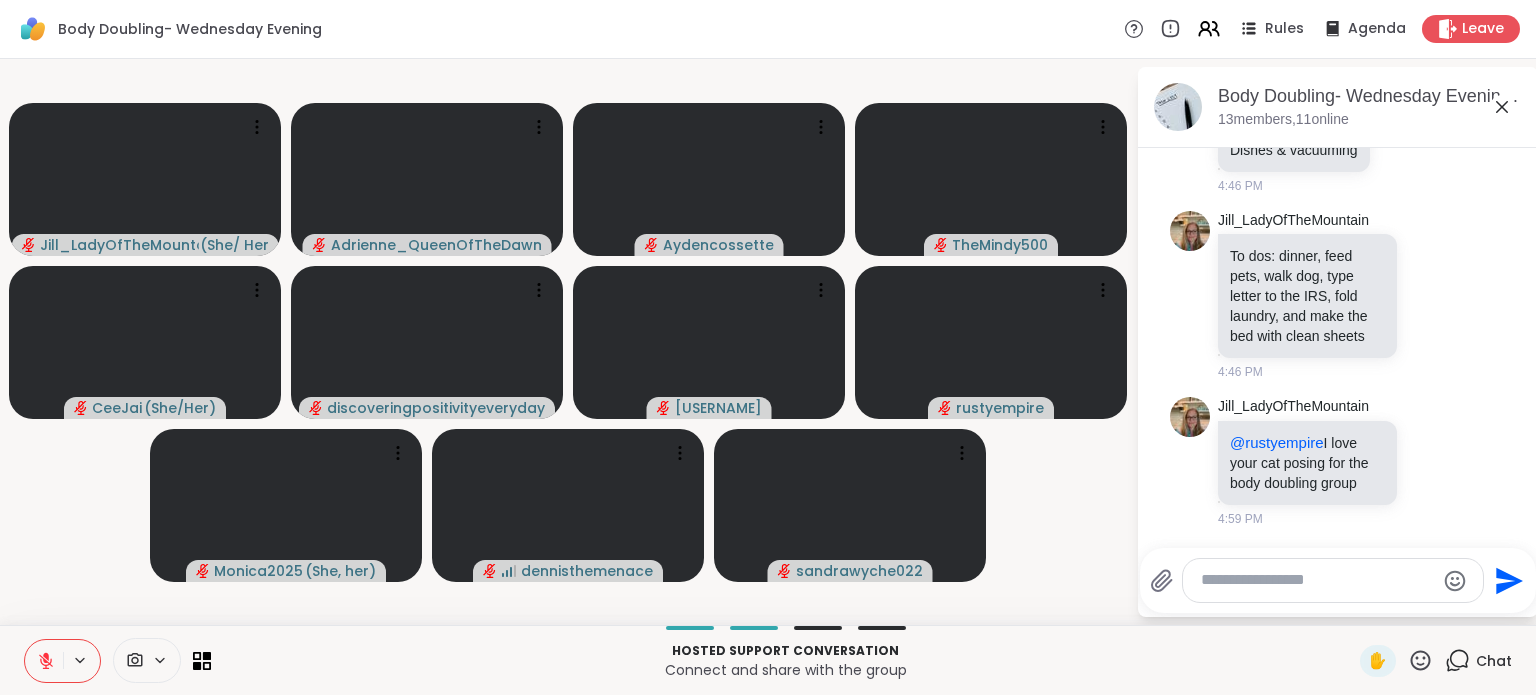 click at bounding box center (1317, 580) 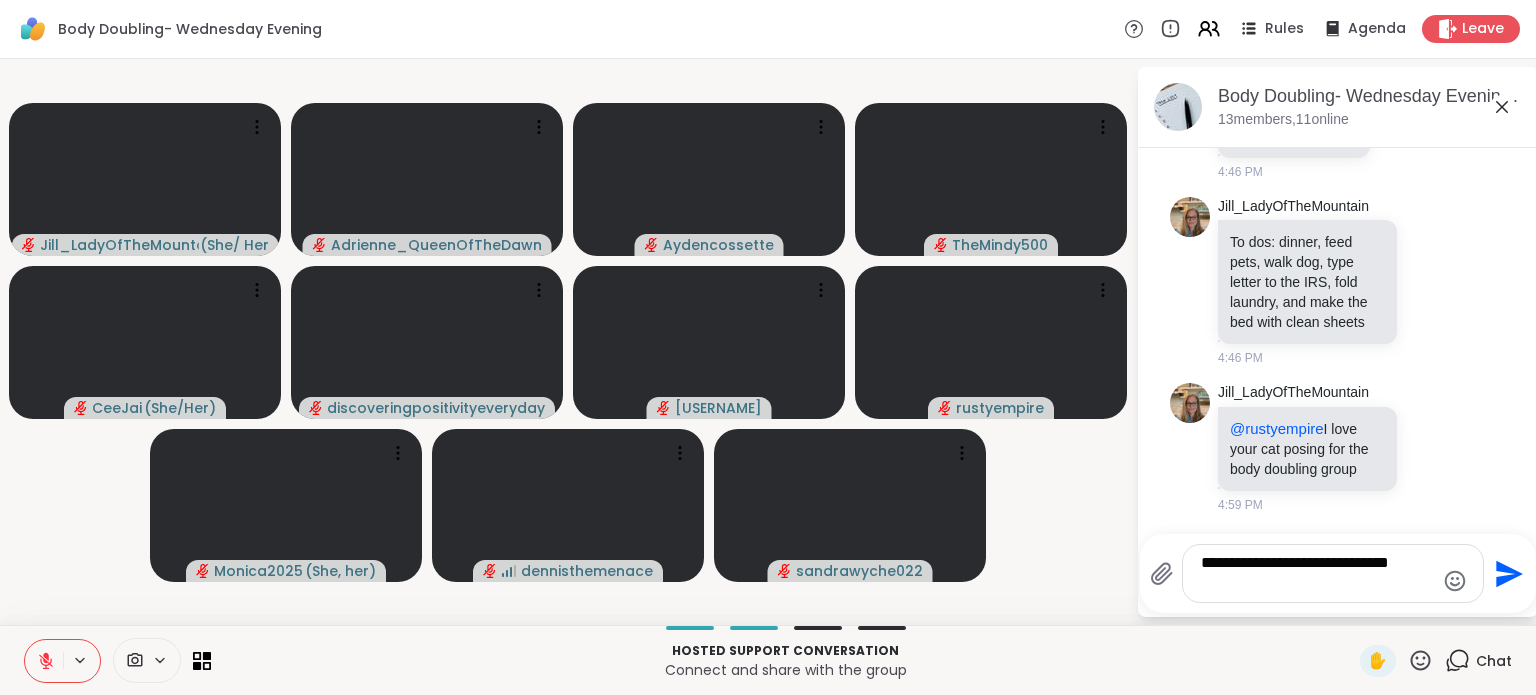 type on "**********" 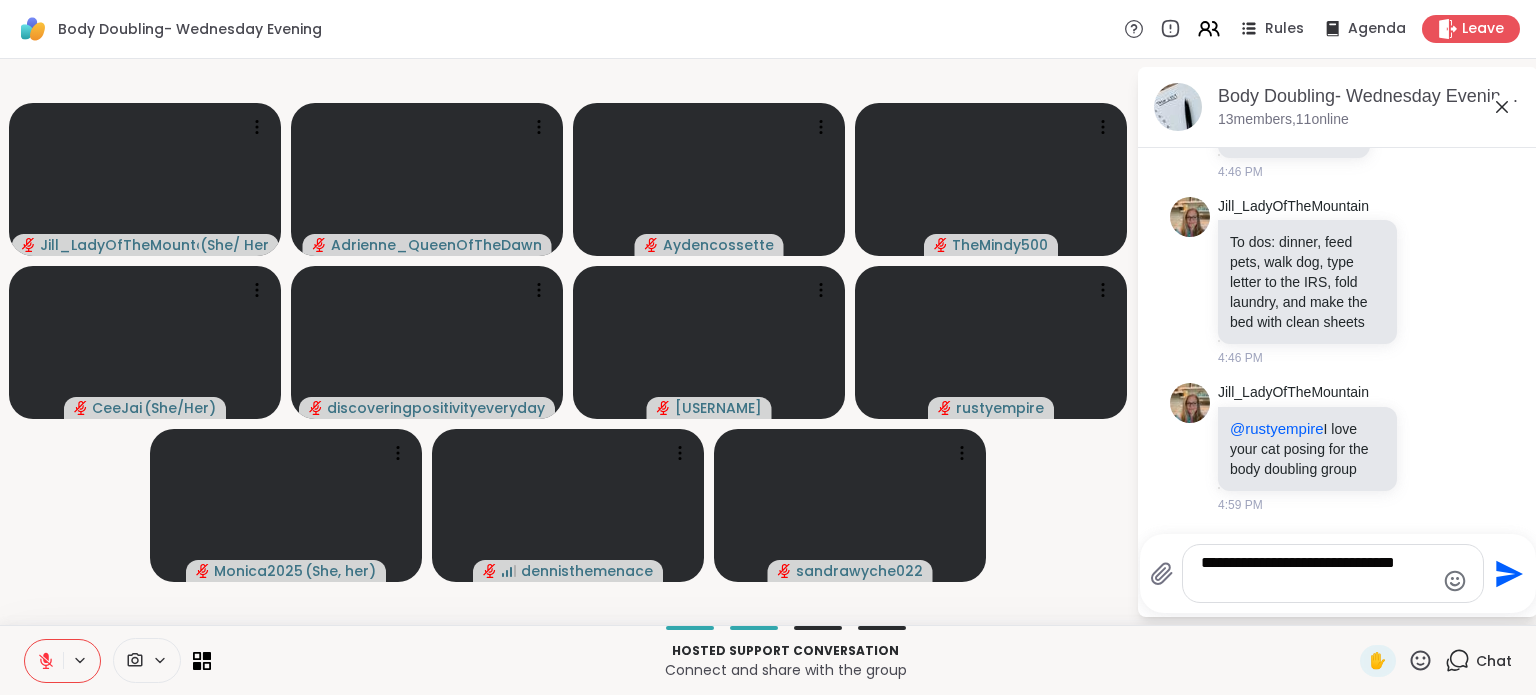 type 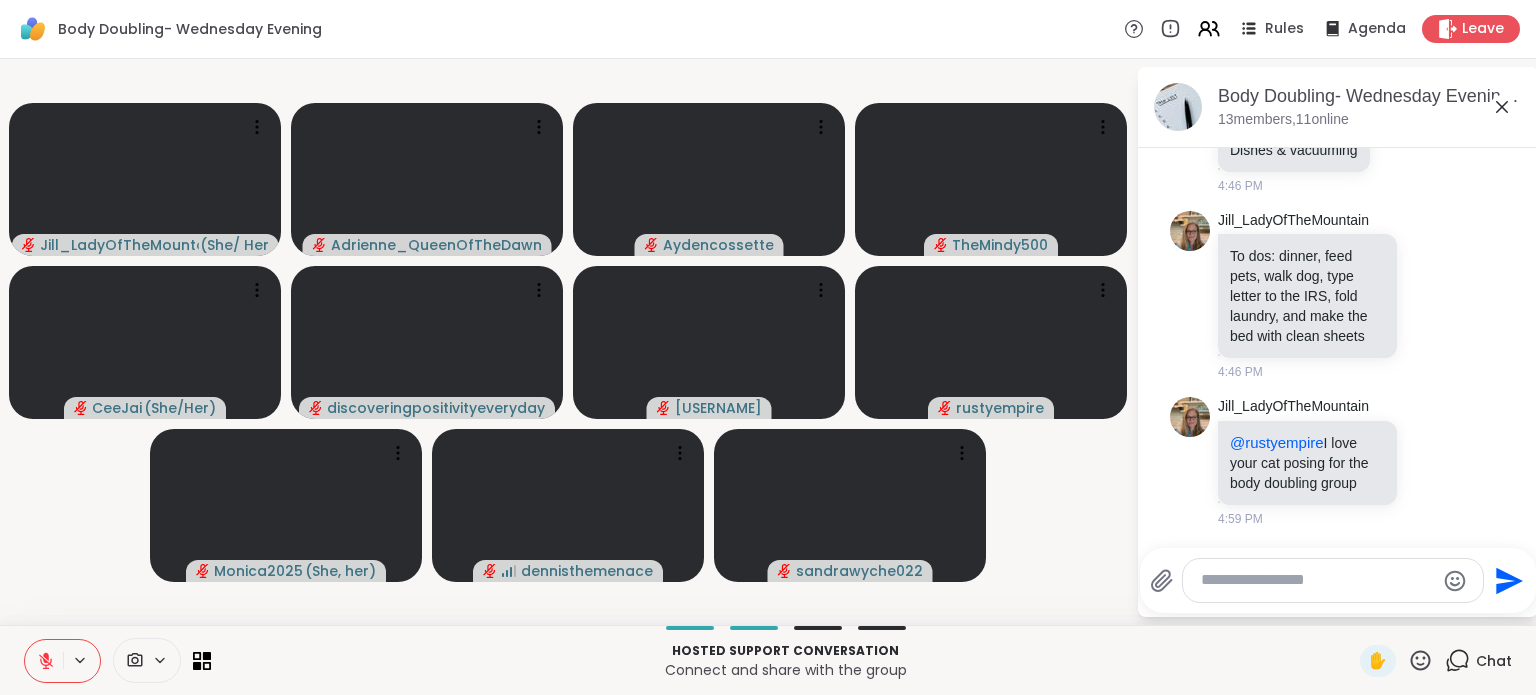 scroll, scrollTop: 1314, scrollLeft: 0, axis: vertical 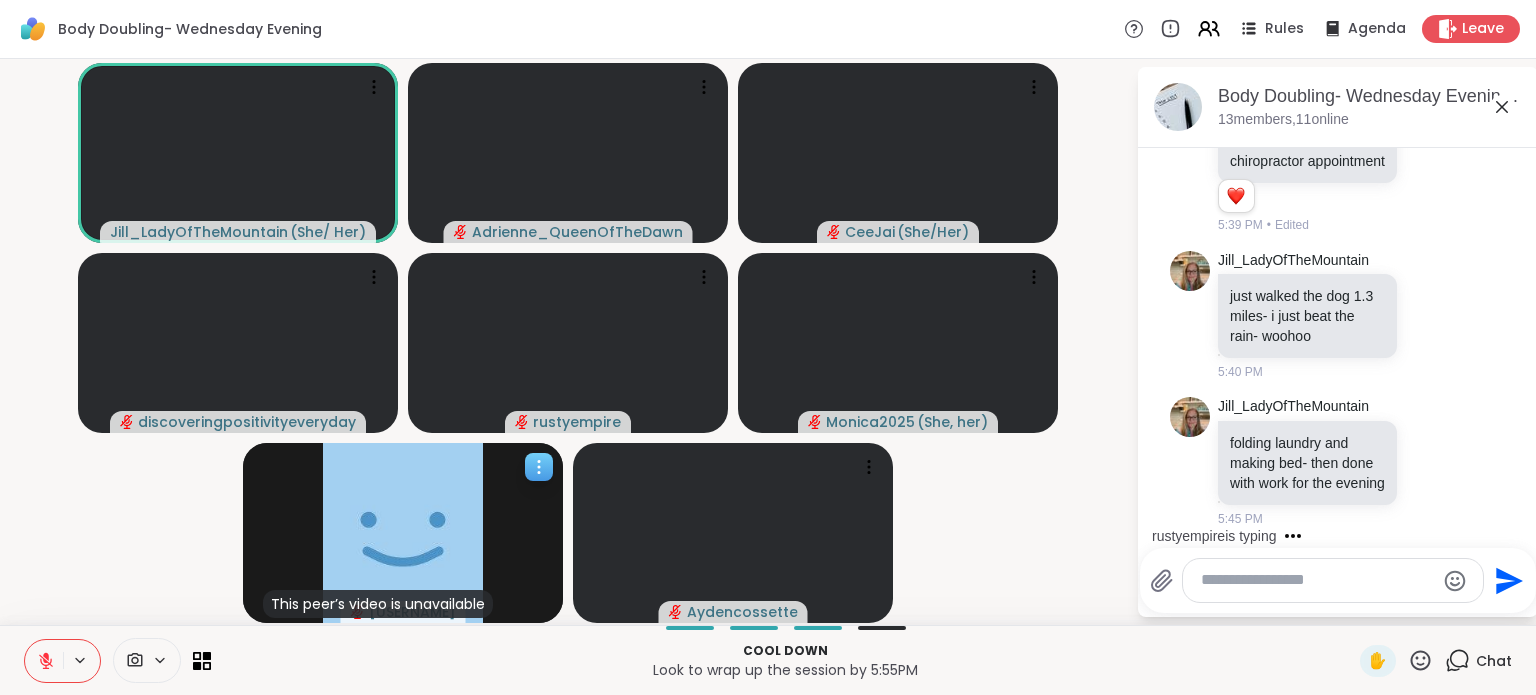 click at bounding box center [403, 533] 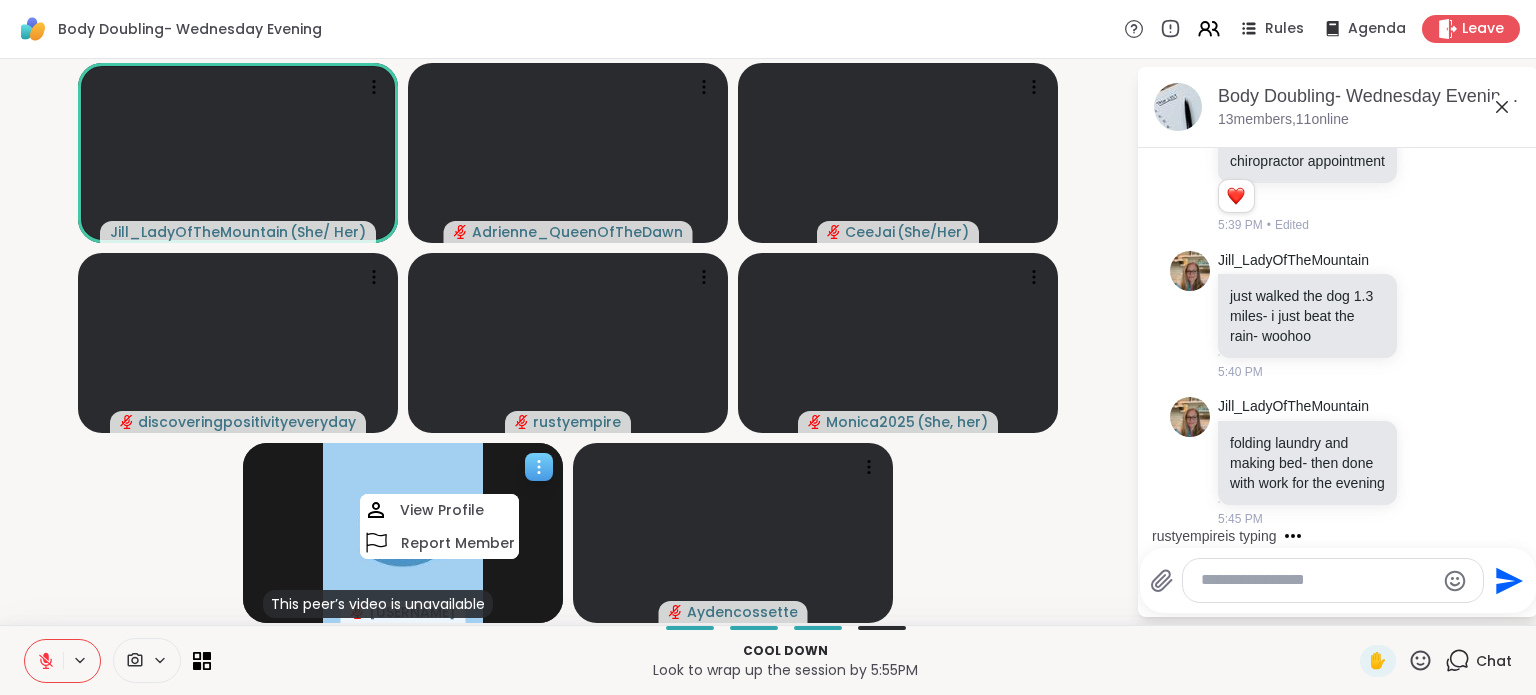 click at bounding box center (403, 533) 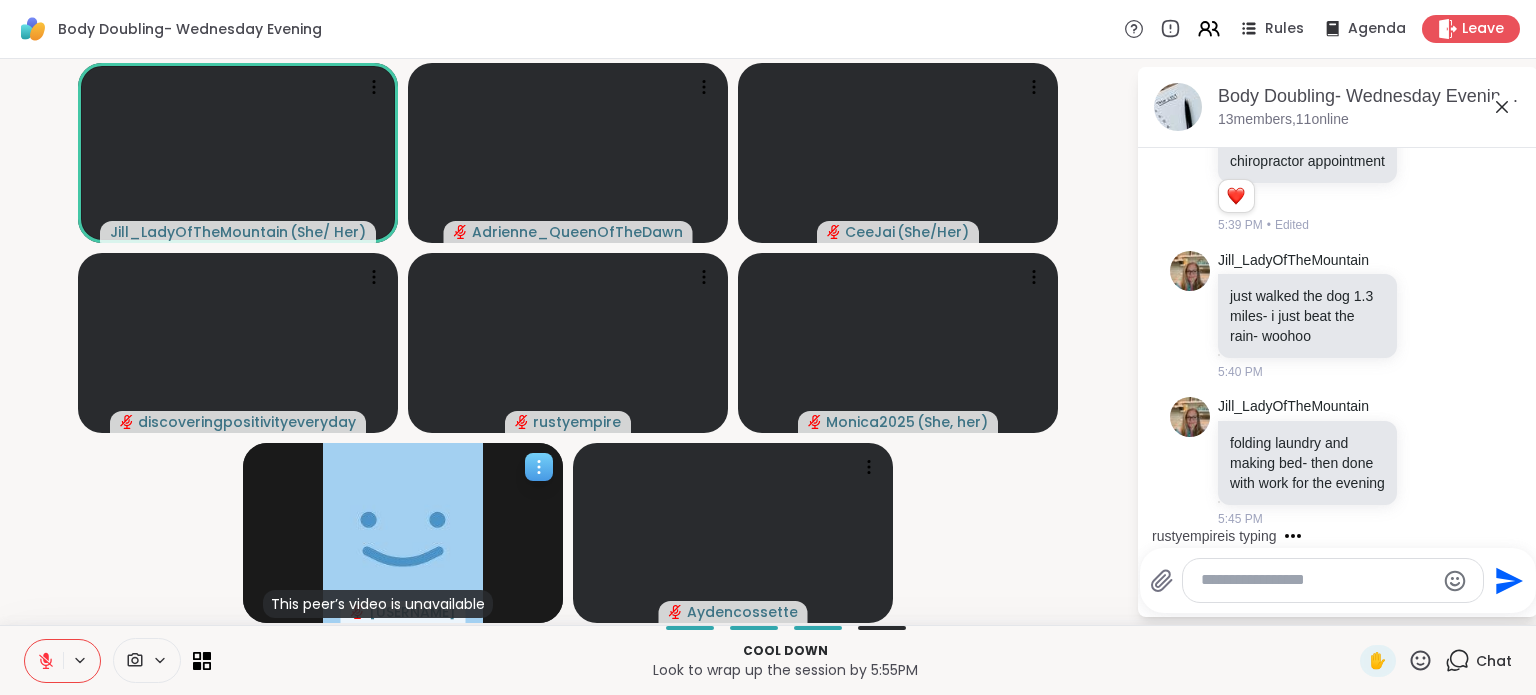click at bounding box center [403, 533] 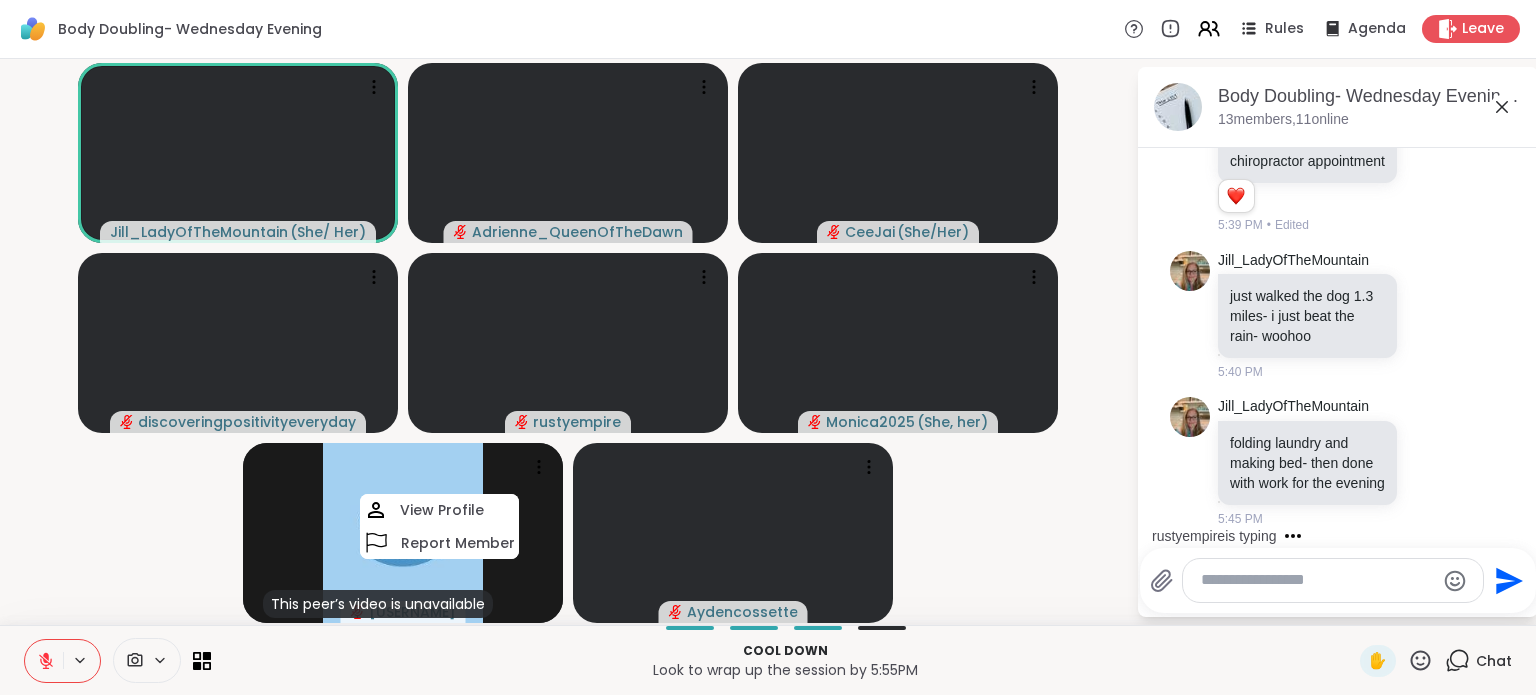 click 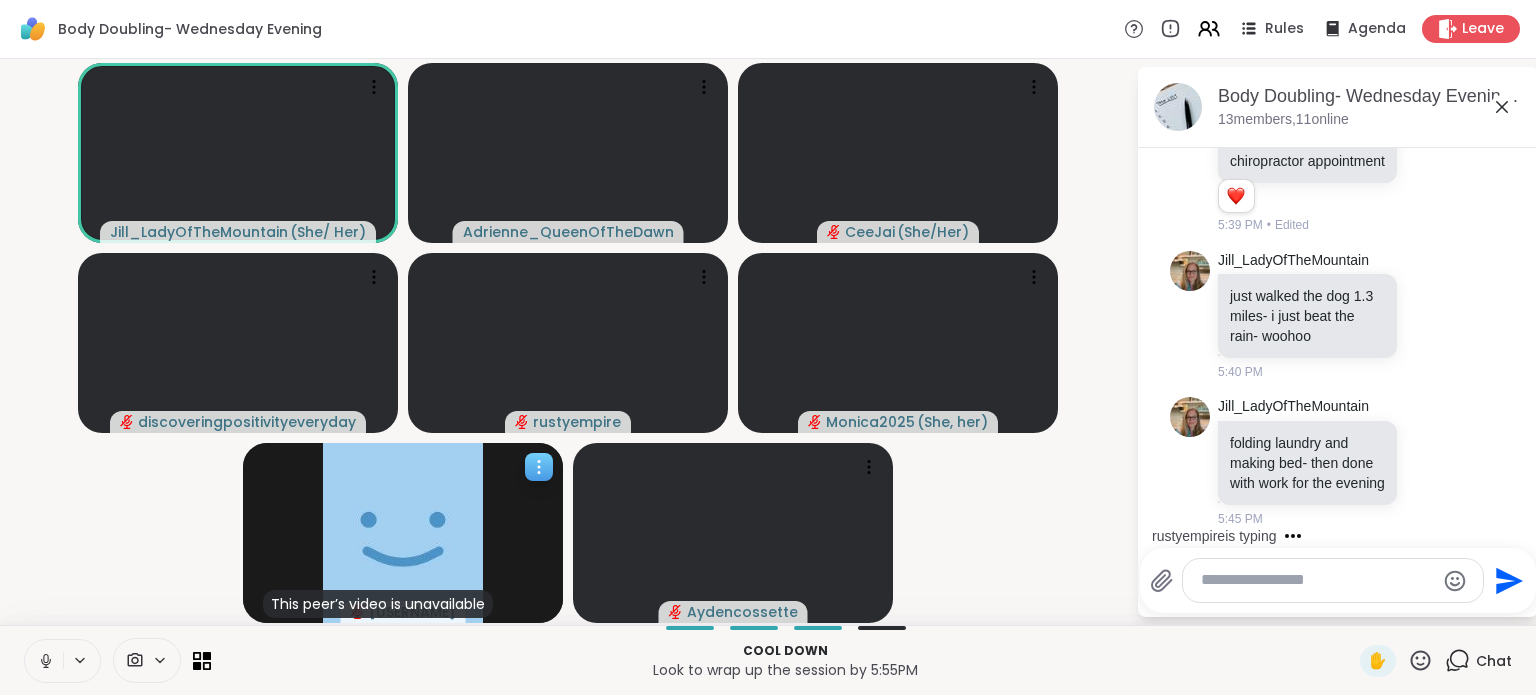 click at bounding box center (403, 533) 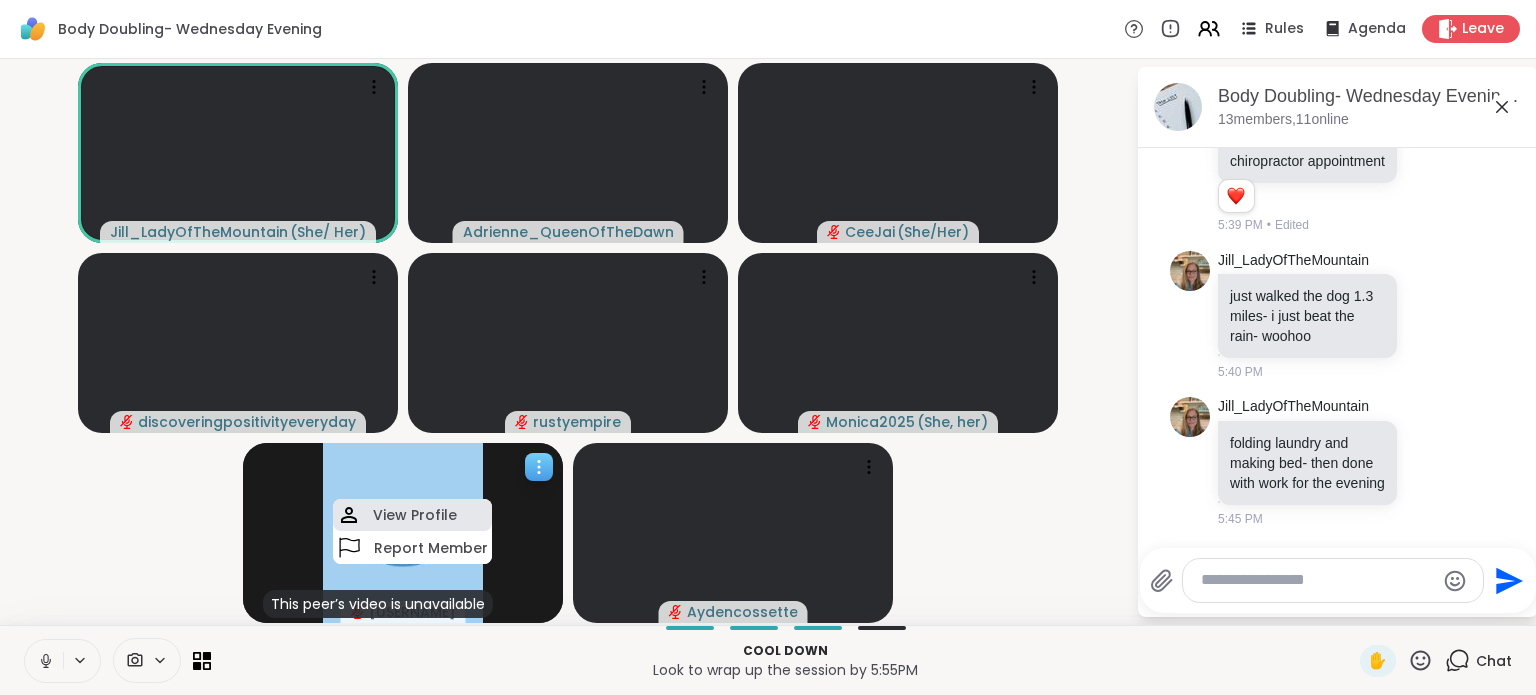 scroll, scrollTop: 2627, scrollLeft: 0, axis: vertical 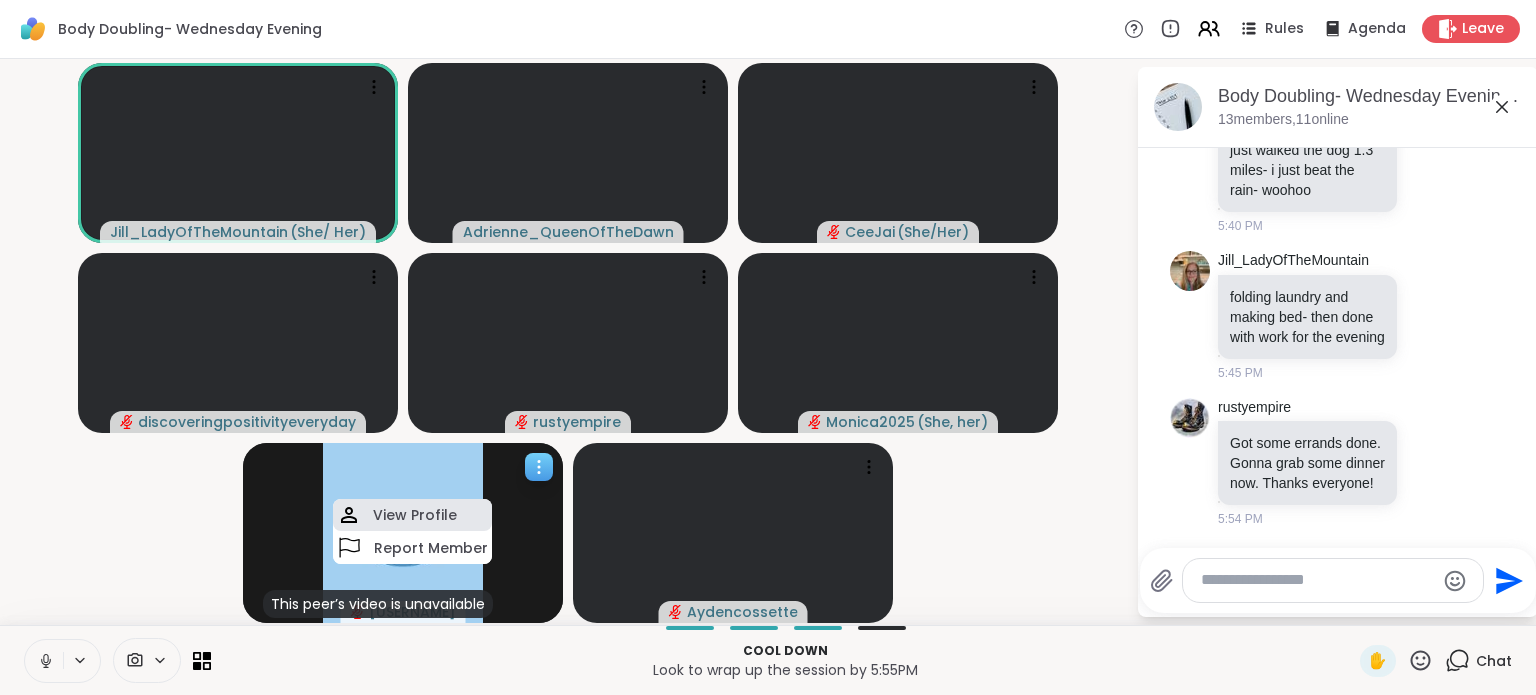 click on "View Profile" at bounding box center [415, 515] 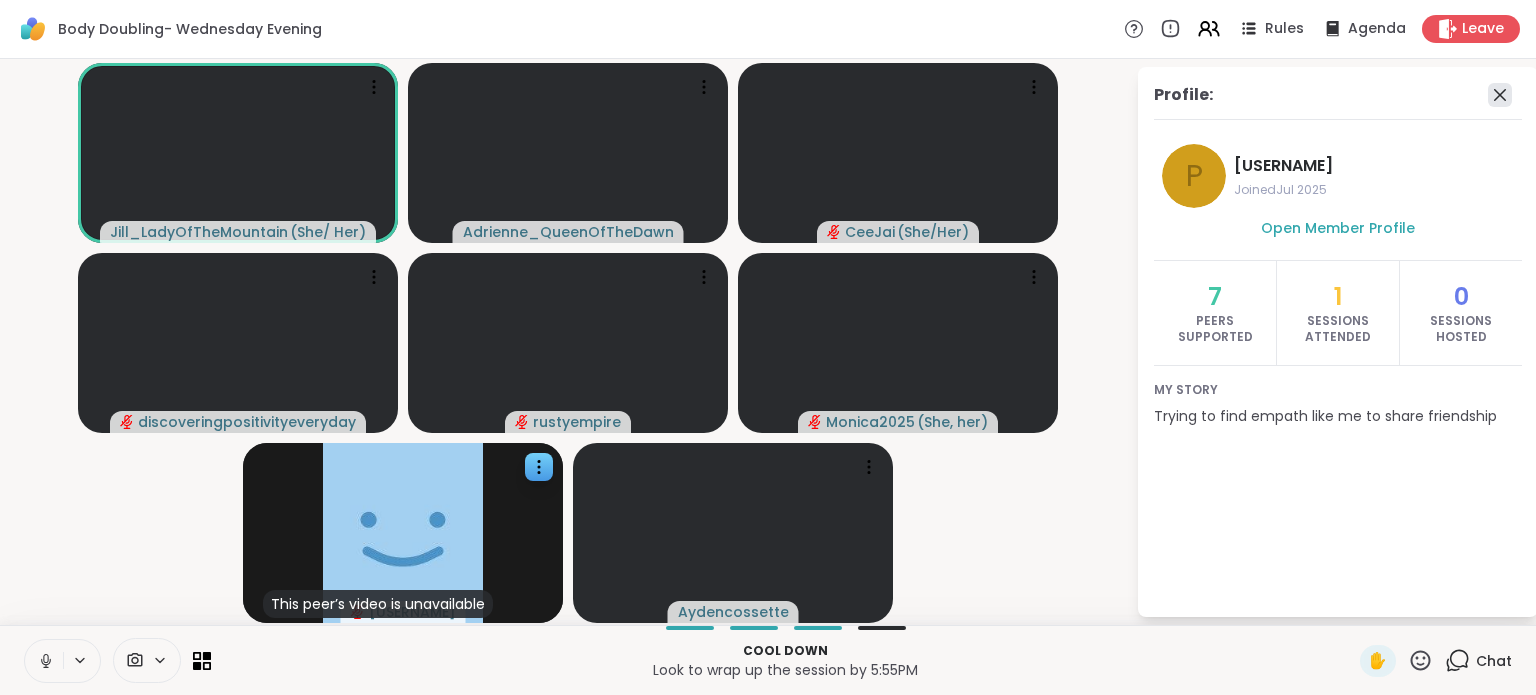 click 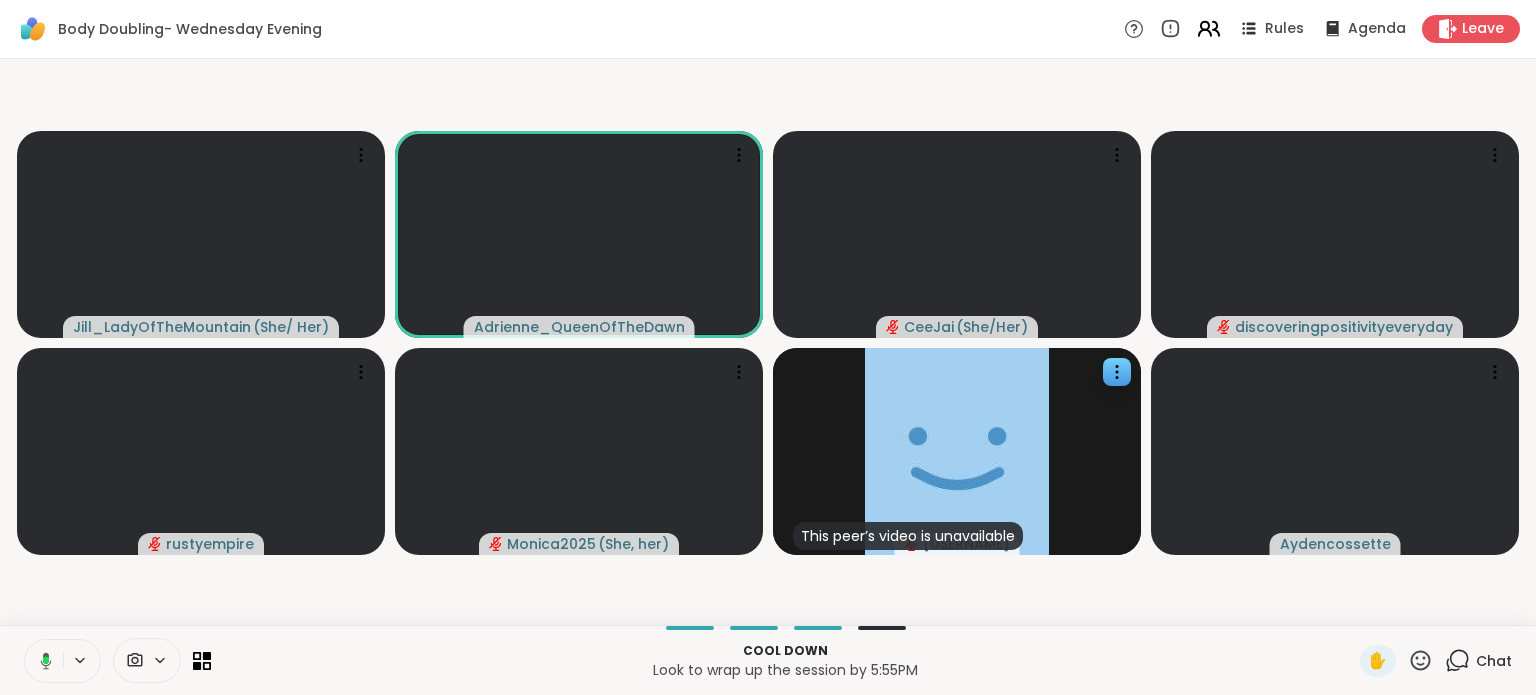 click 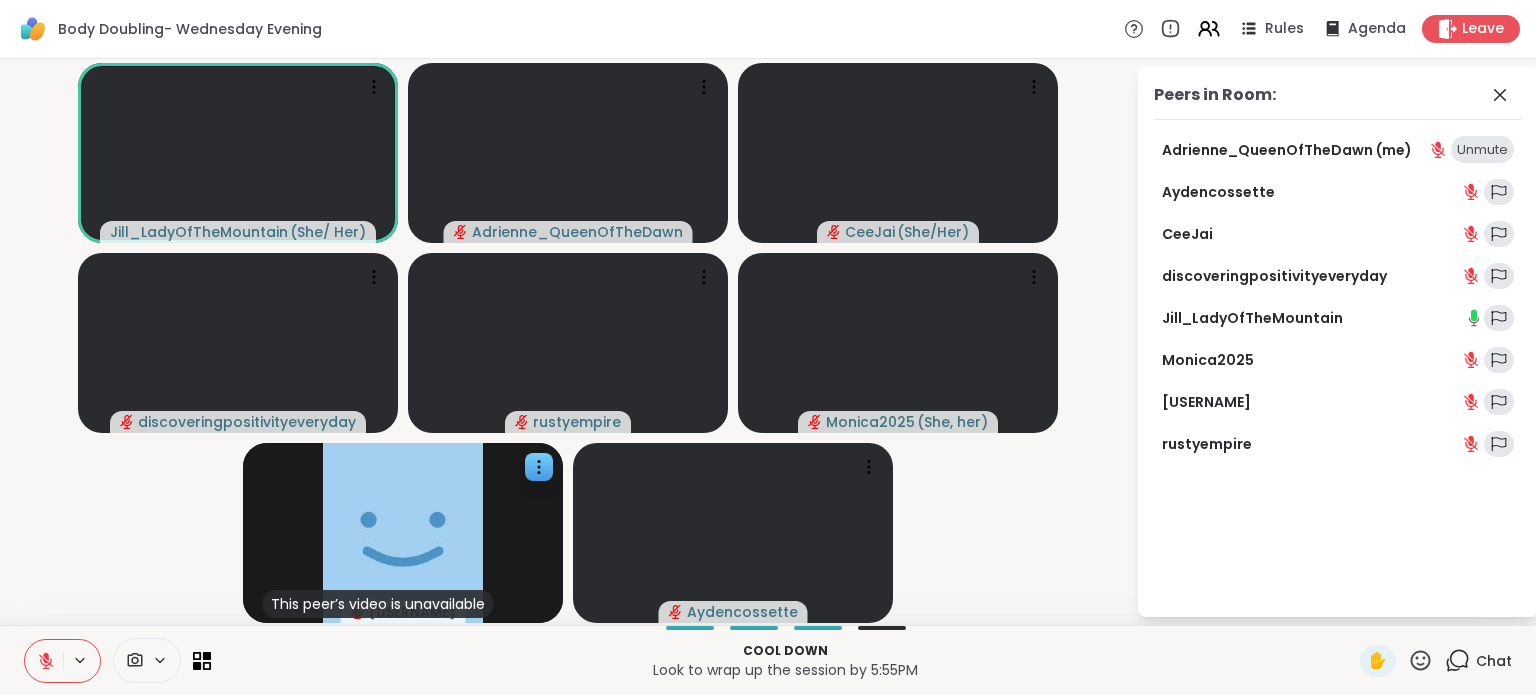 click 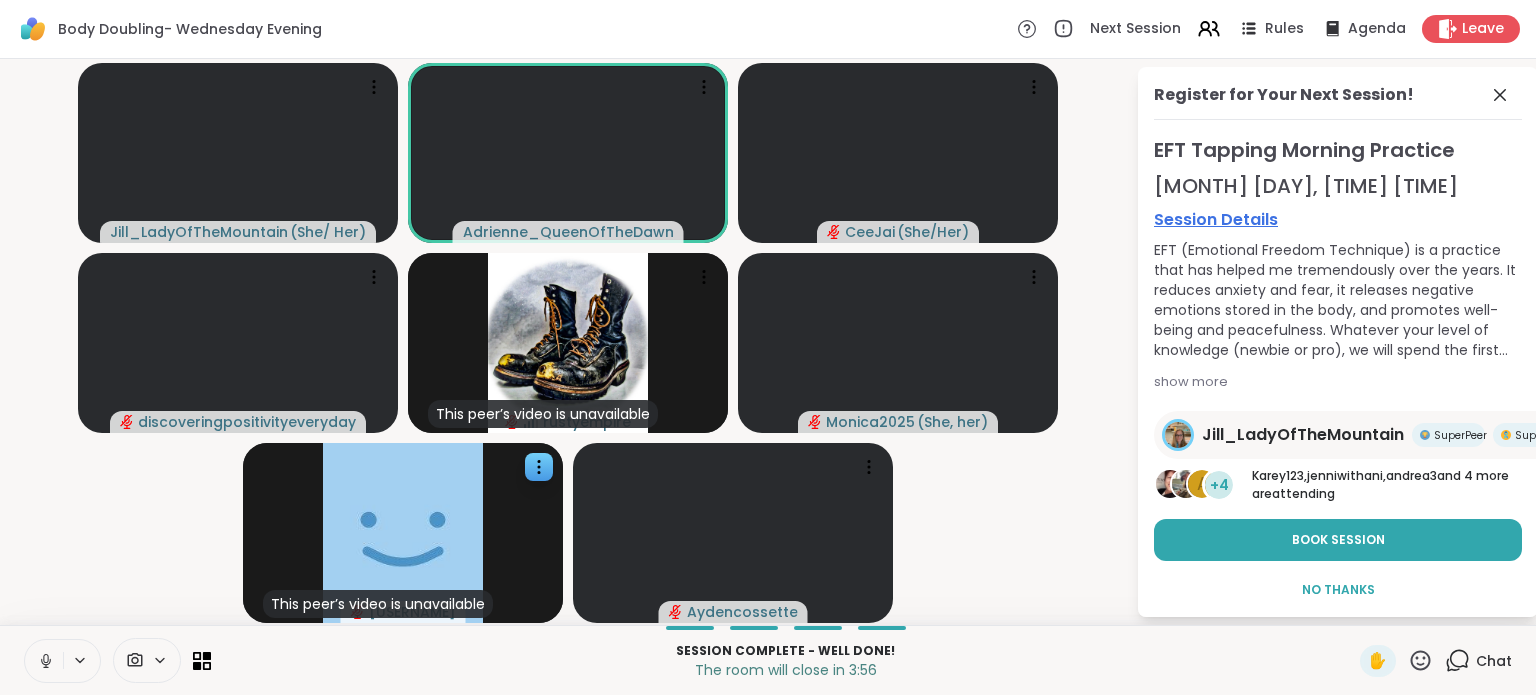 click 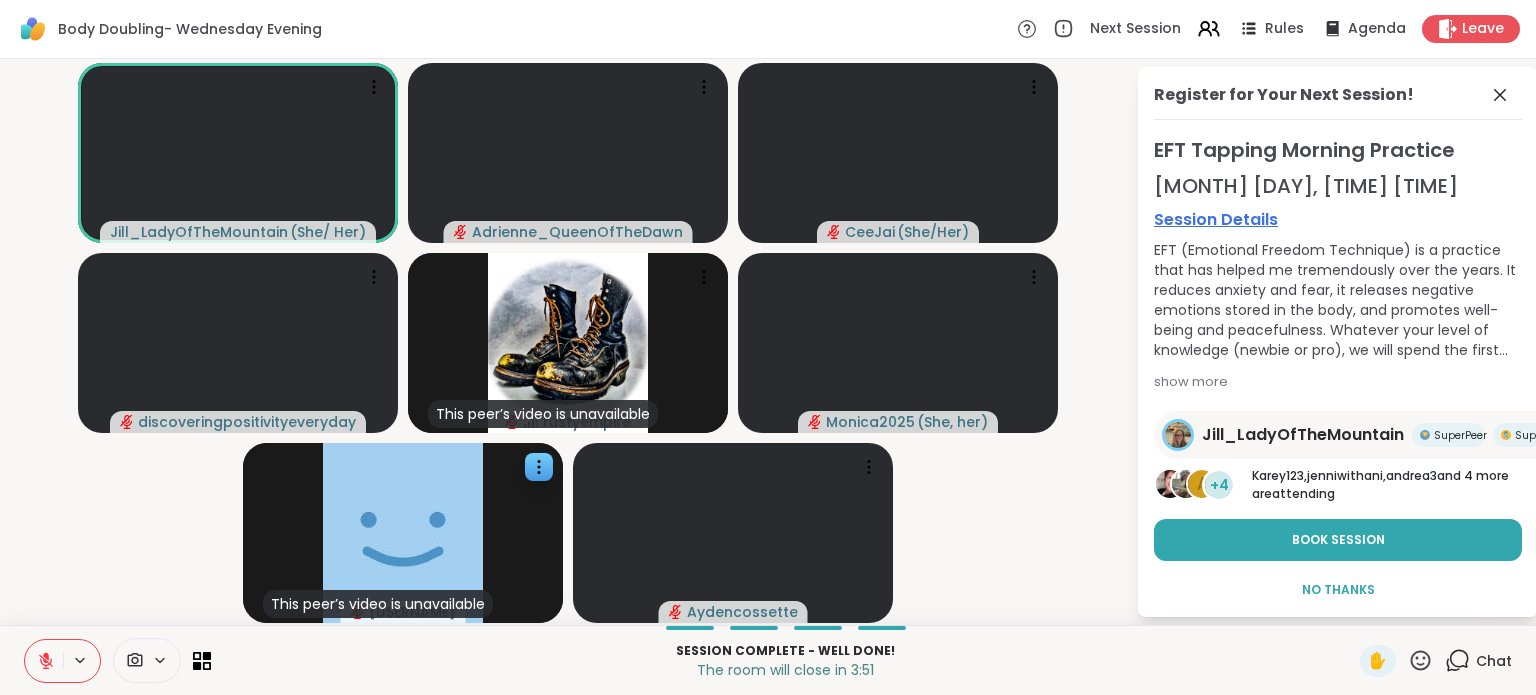 click 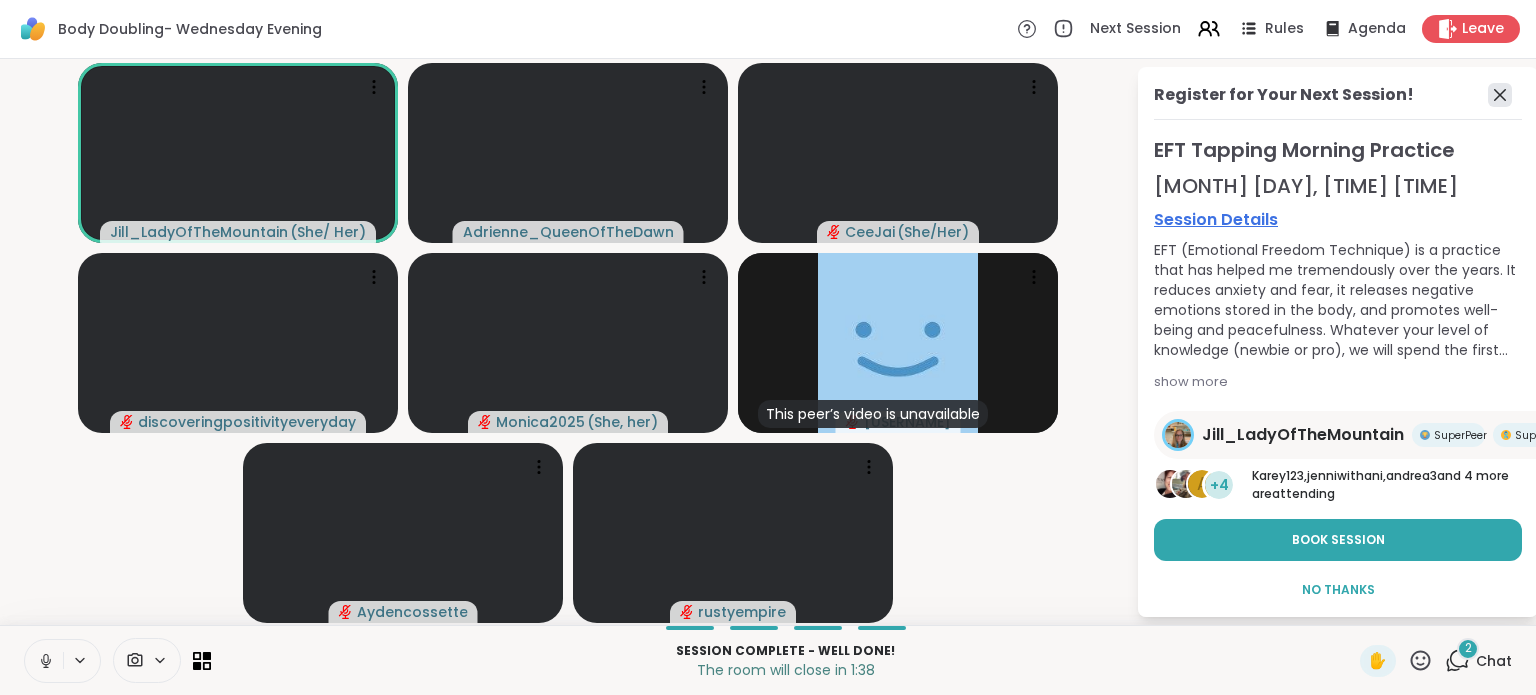 click 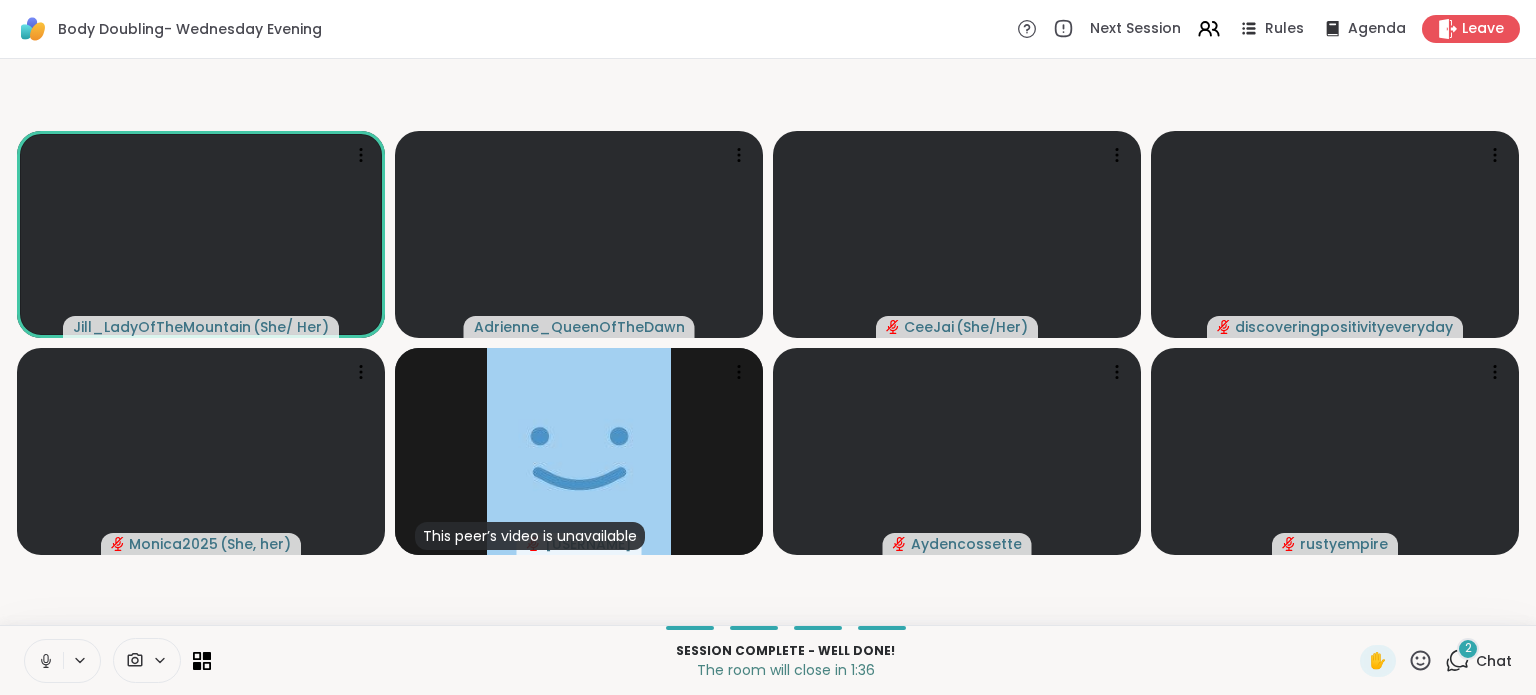 click on "Chat" at bounding box center (1494, 661) 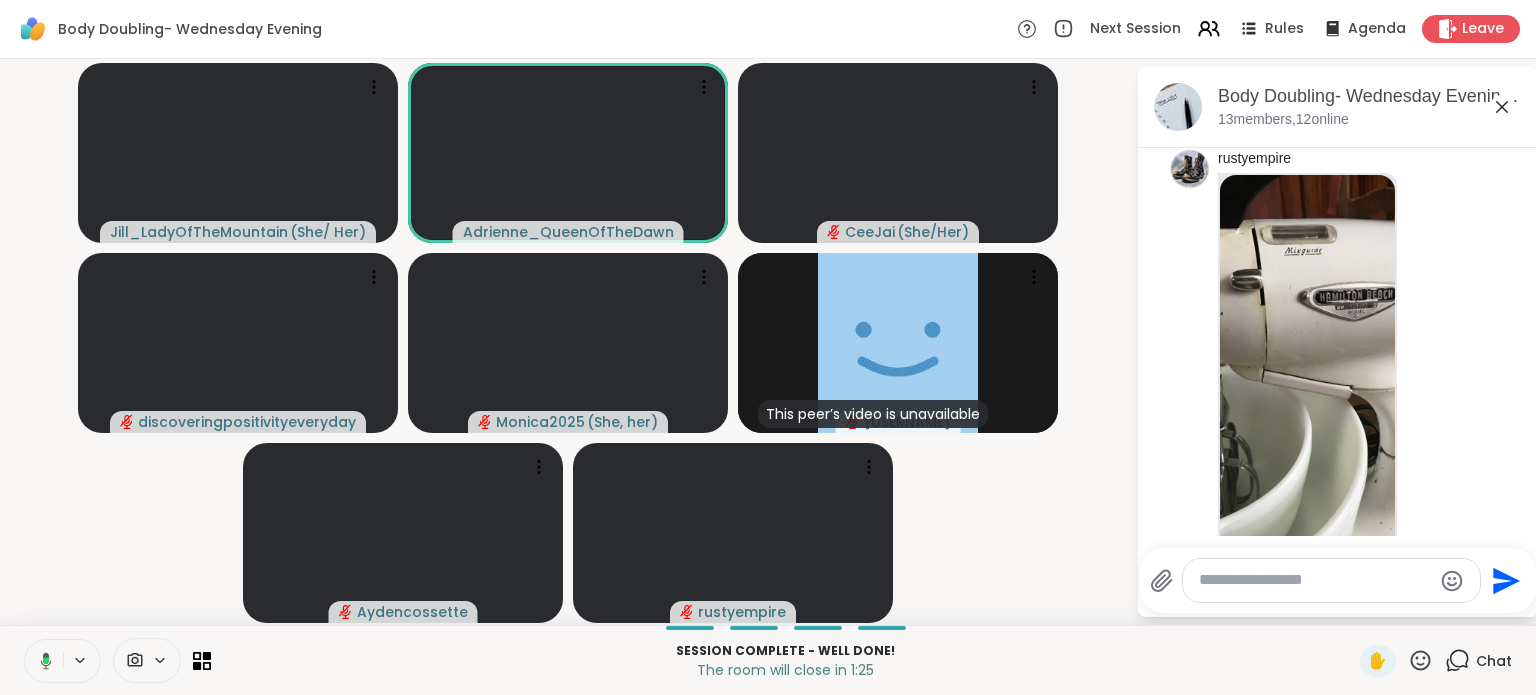 scroll, scrollTop: 3039, scrollLeft: 0, axis: vertical 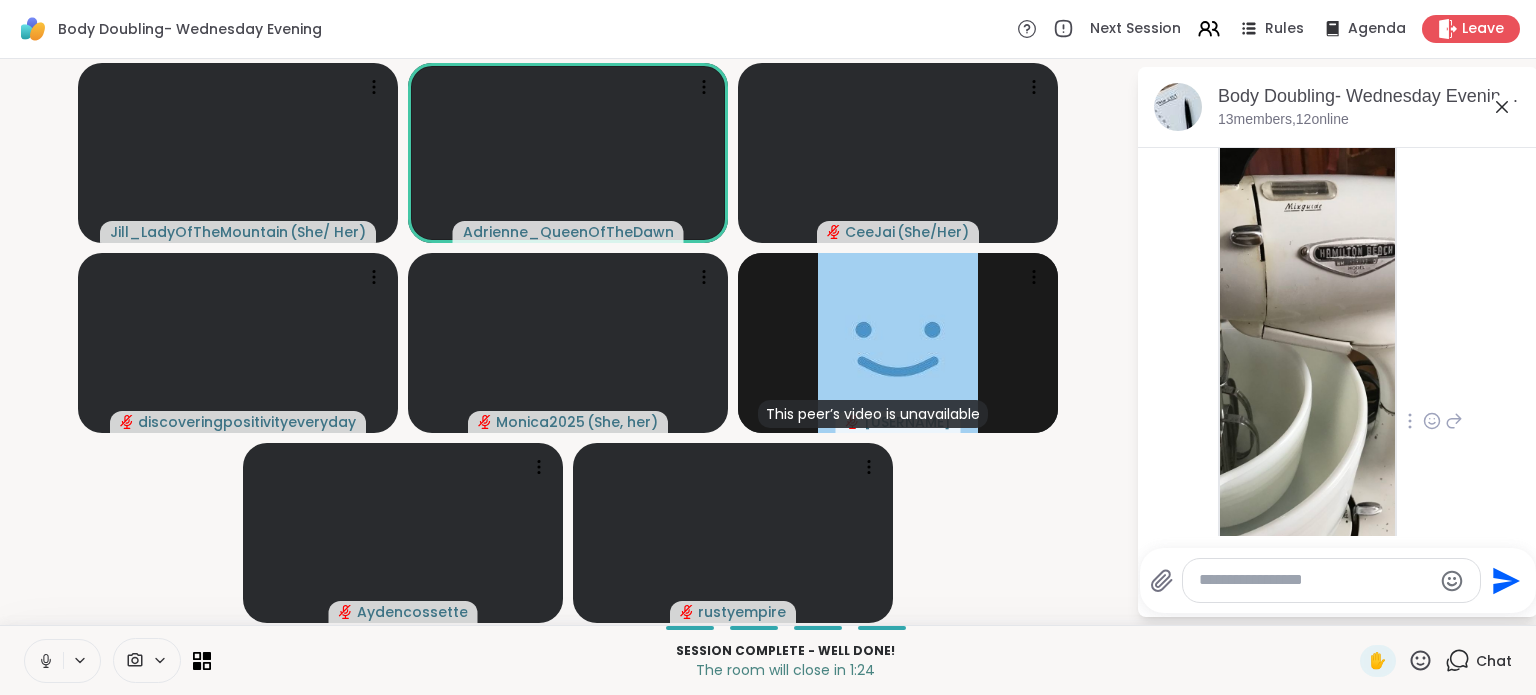 click at bounding box center [1307, 369] 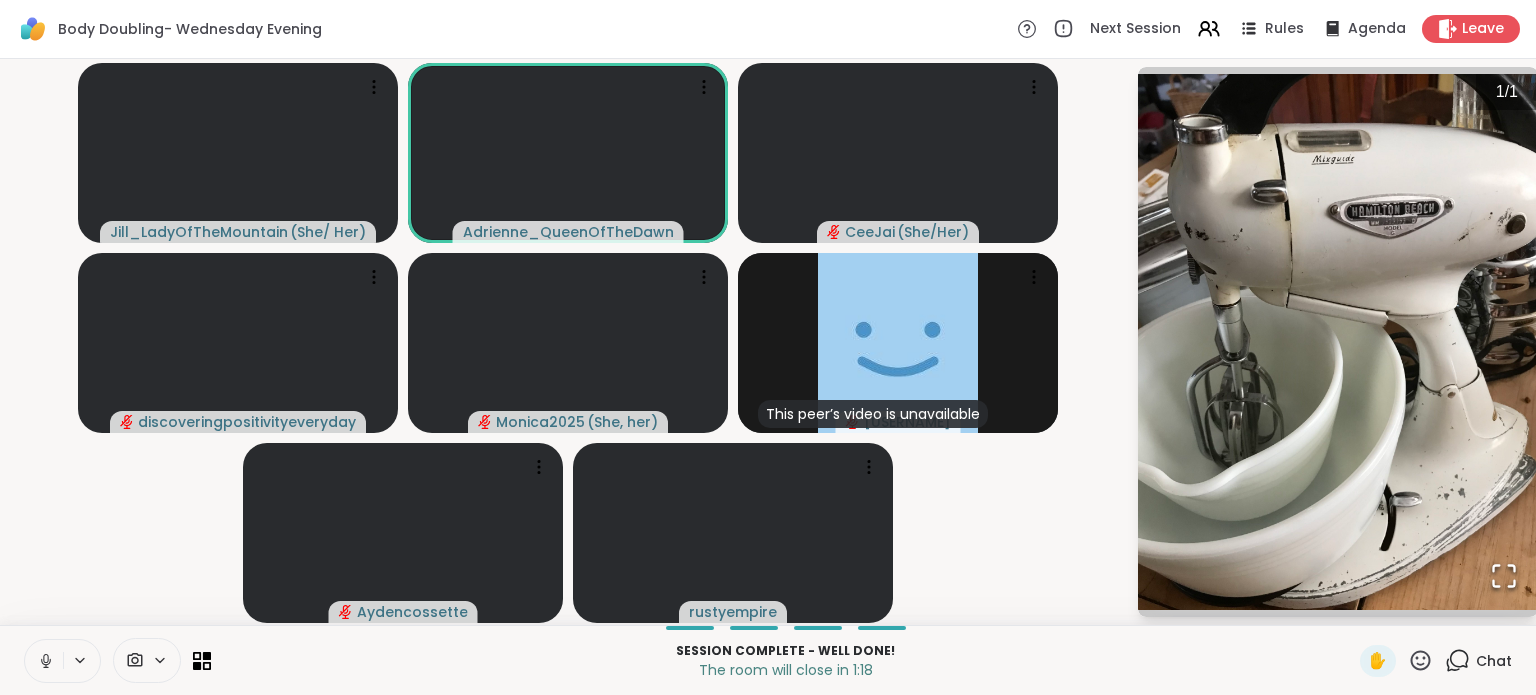 click 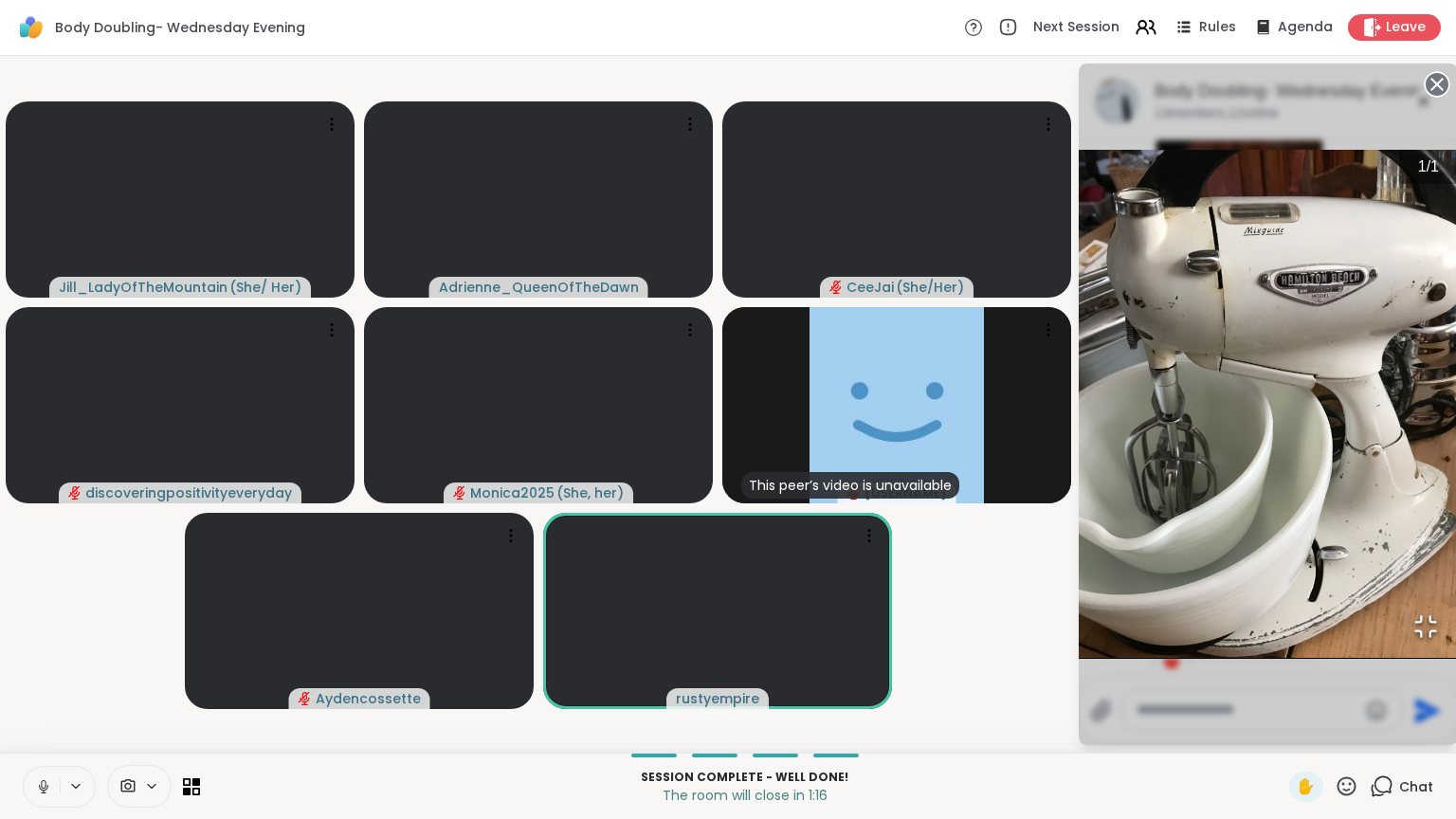 drag, startPoint x: 1423, startPoint y: 656, endPoint x: 1390, endPoint y: 288, distance: 369.4767 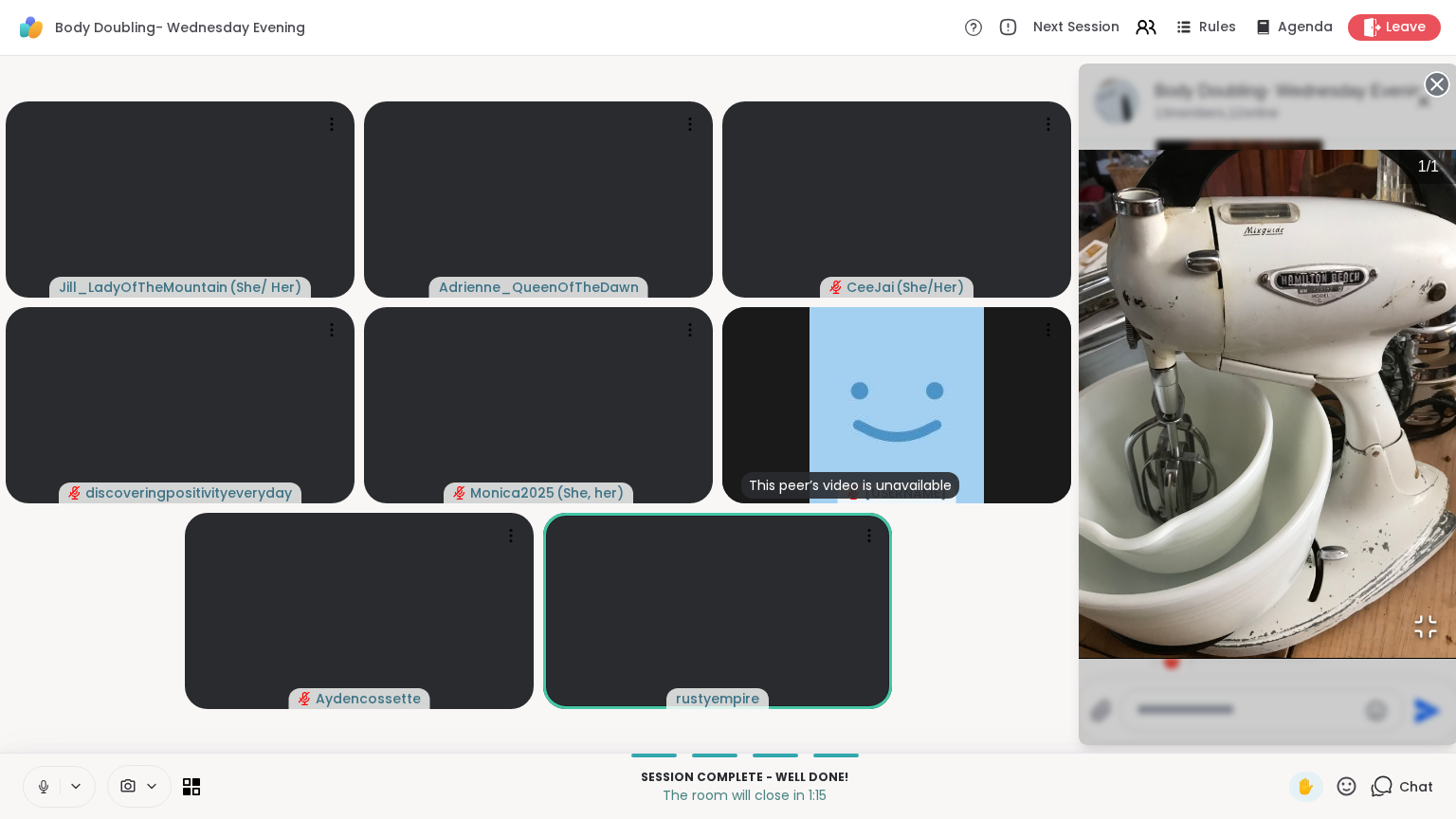 click on "1  /  1" at bounding box center [1268, 404] 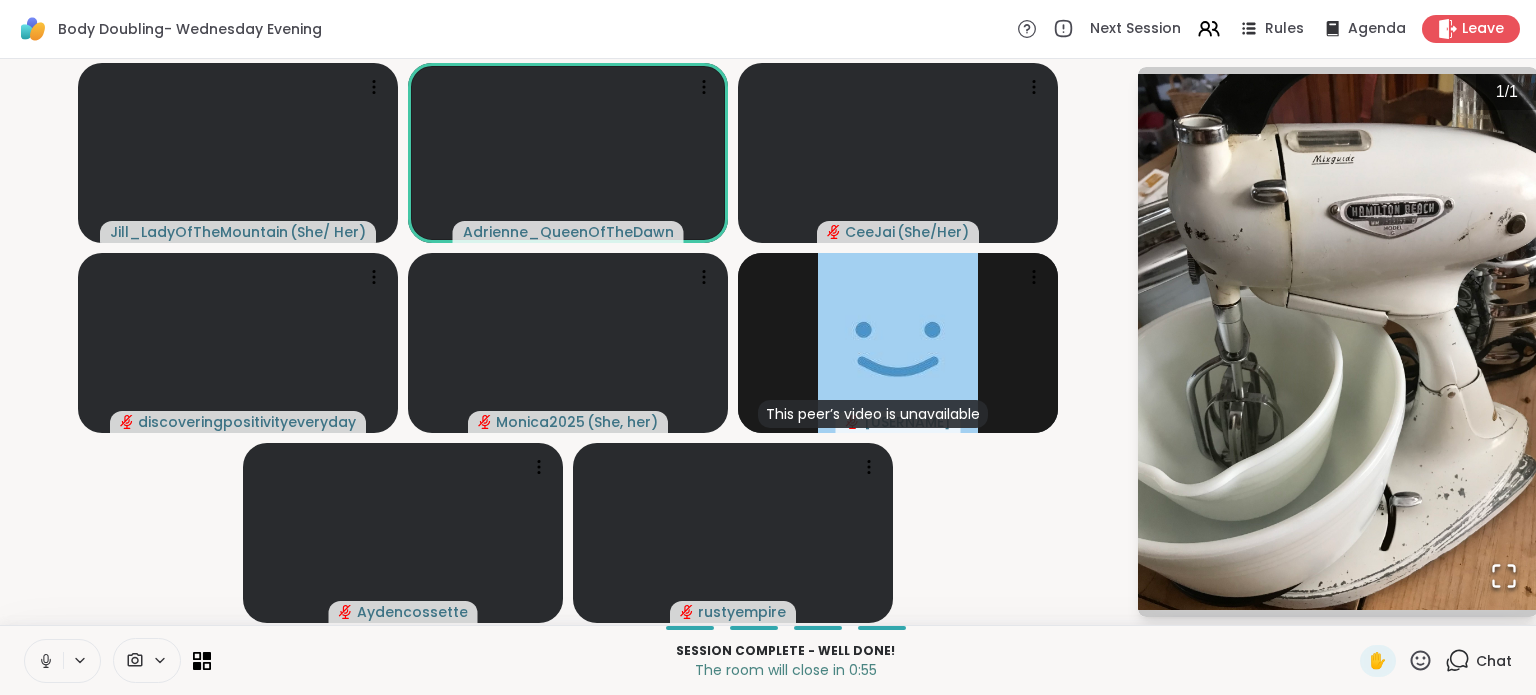click 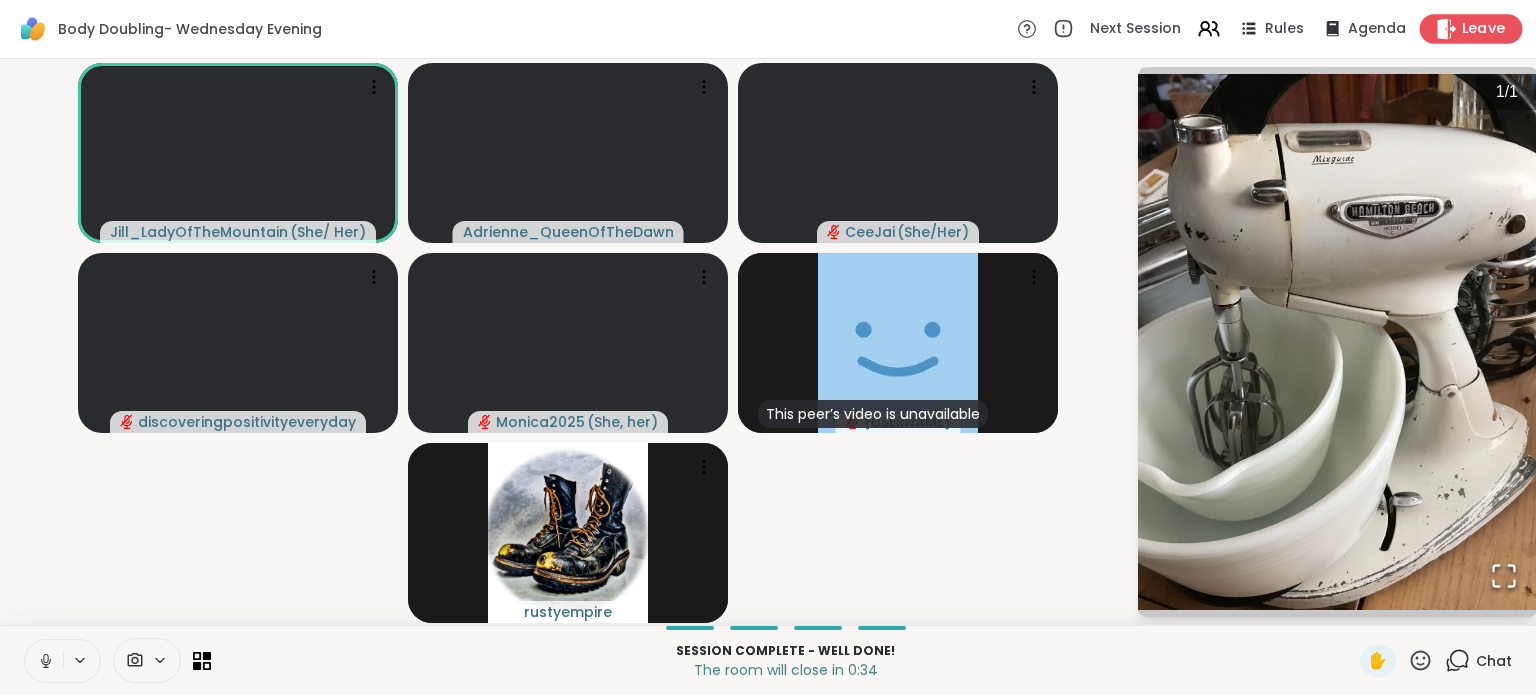 click on "Leave" at bounding box center [1484, 29] 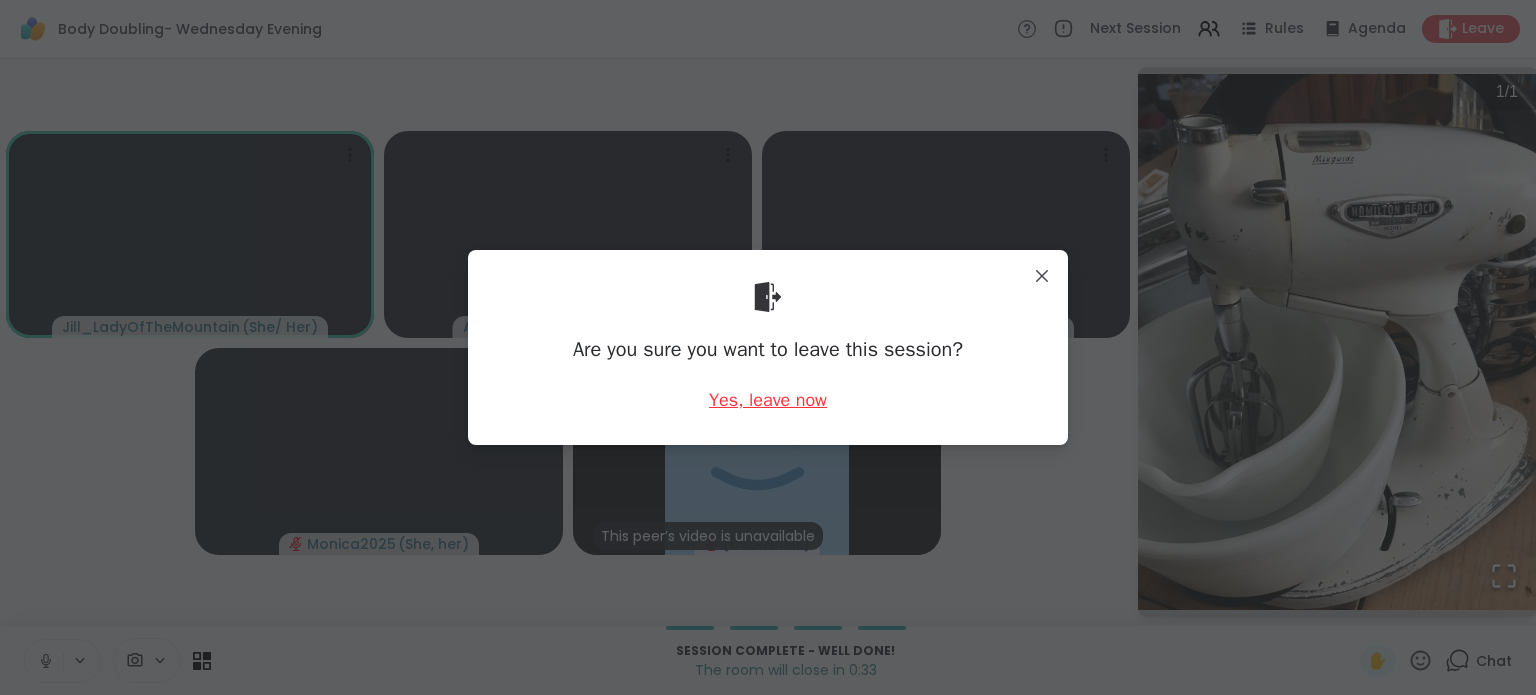 click on "Yes, leave now" at bounding box center [768, 400] 